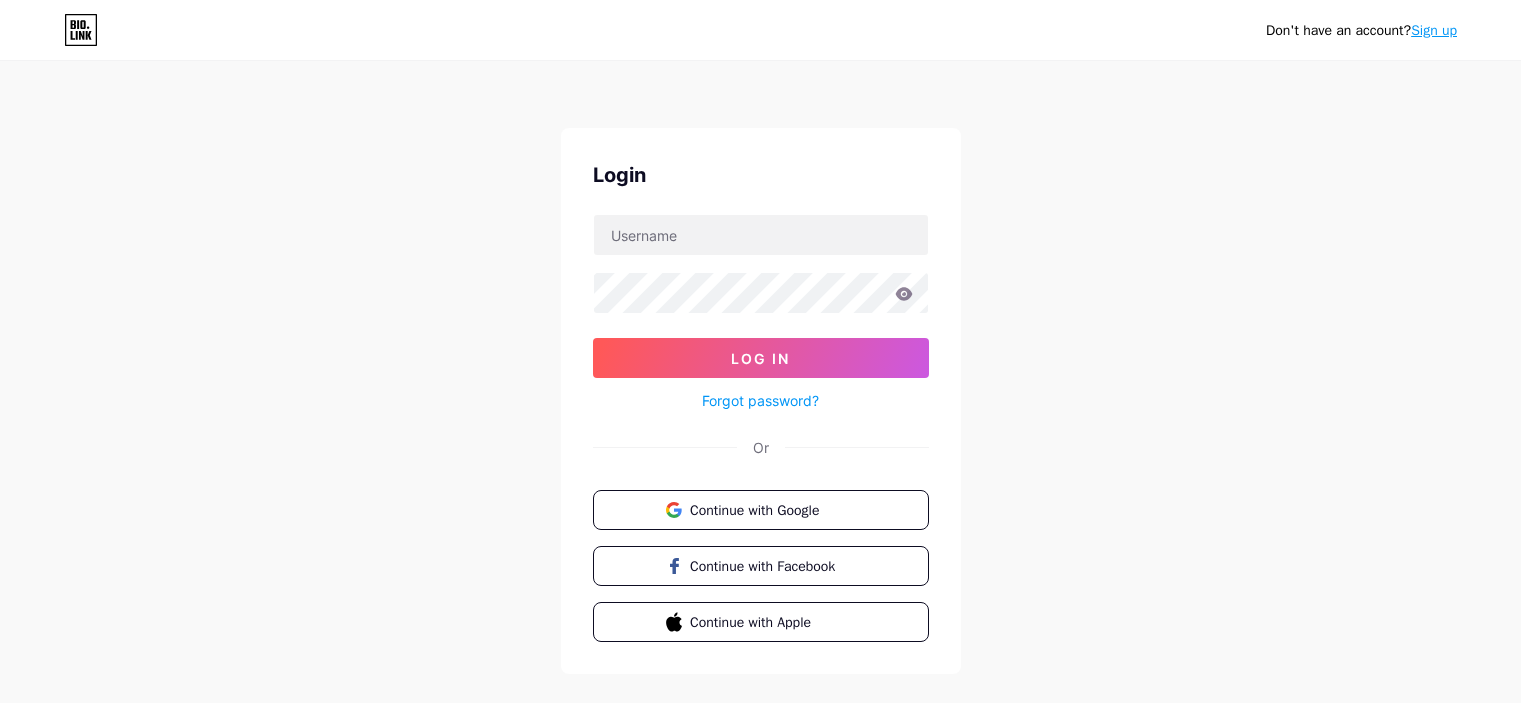 scroll, scrollTop: 0, scrollLeft: 0, axis: both 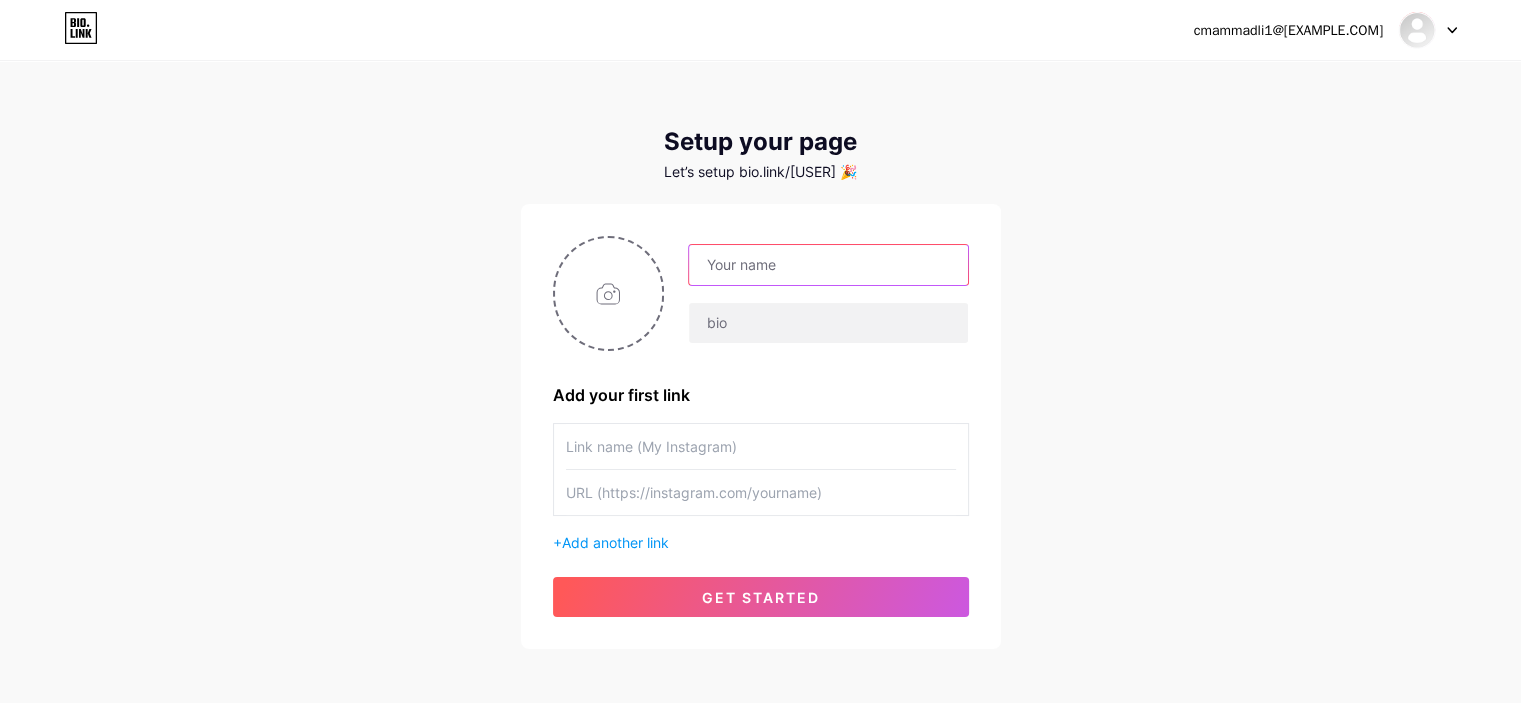 click at bounding box center (828, 265) 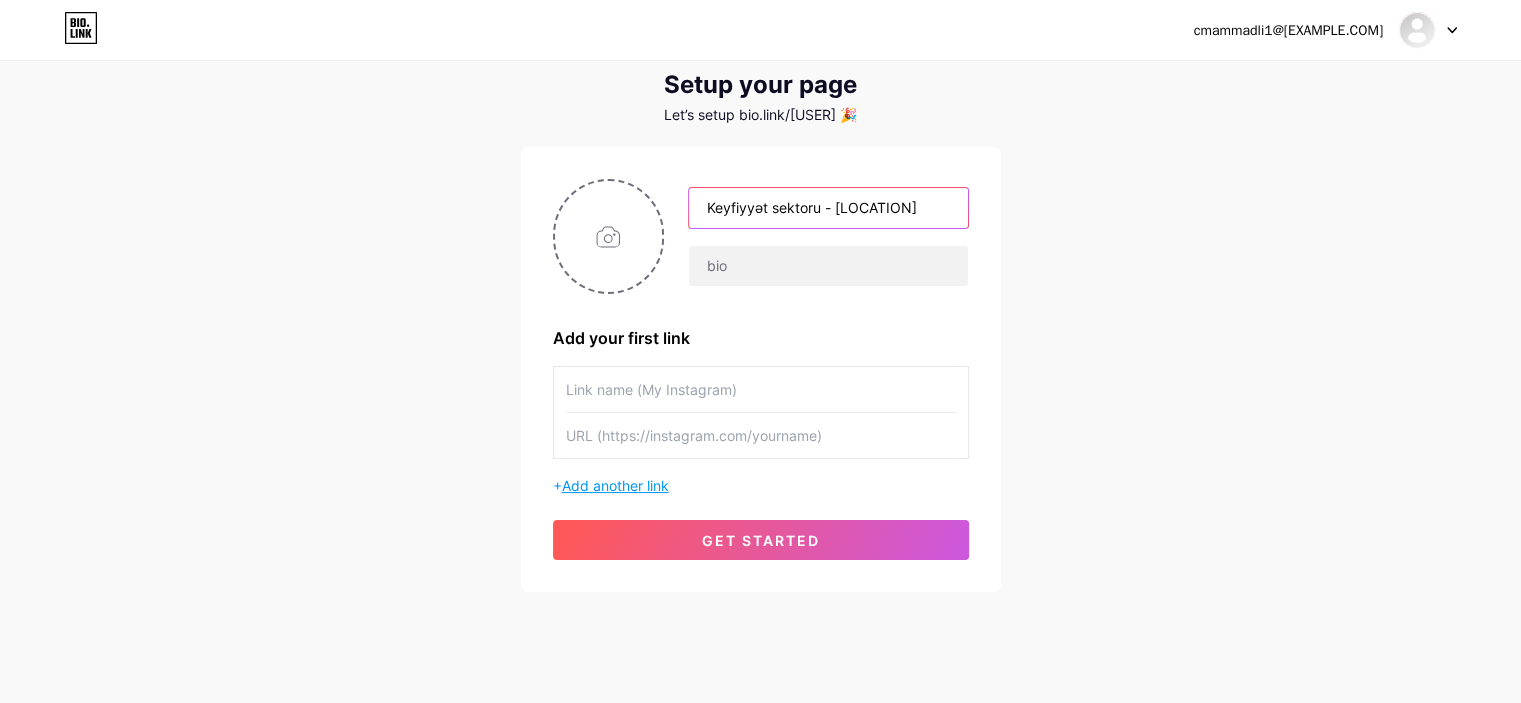 scroll, scrollTop: 89, scrollLeft: 0, axis: vertical 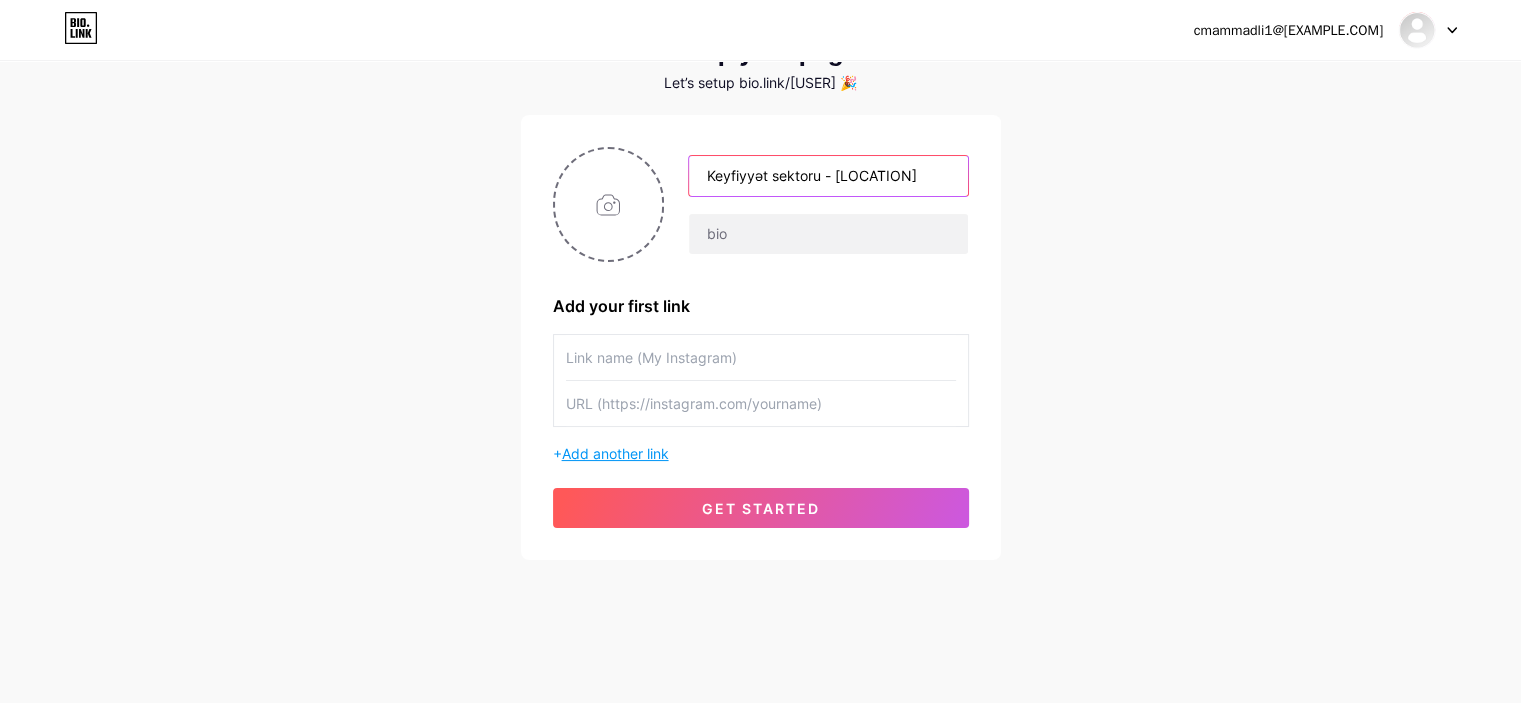 type on "Keyfiyyət sektoru - [LOCATION]" 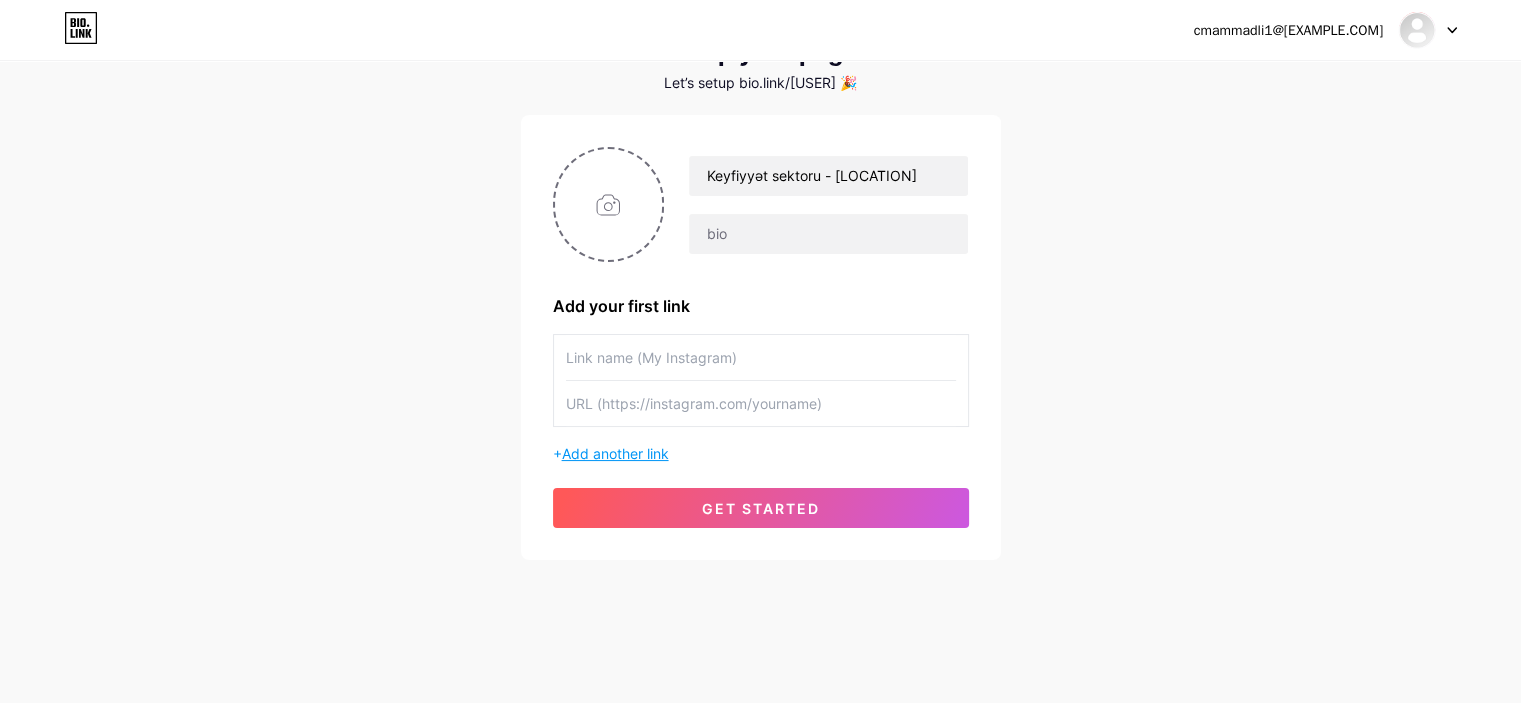click on "Add another link" at bounding box center [615, 453] 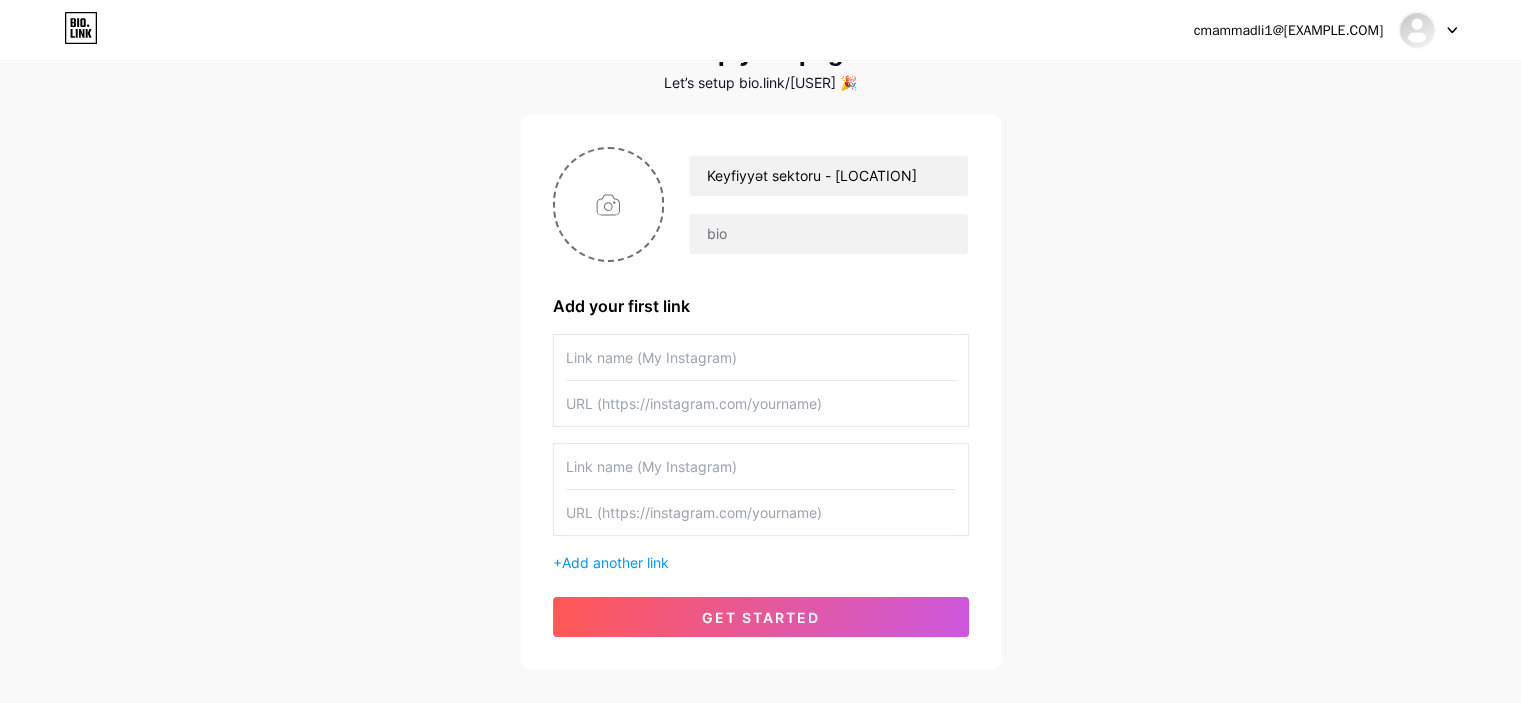 click at bounding box center [761, 357] 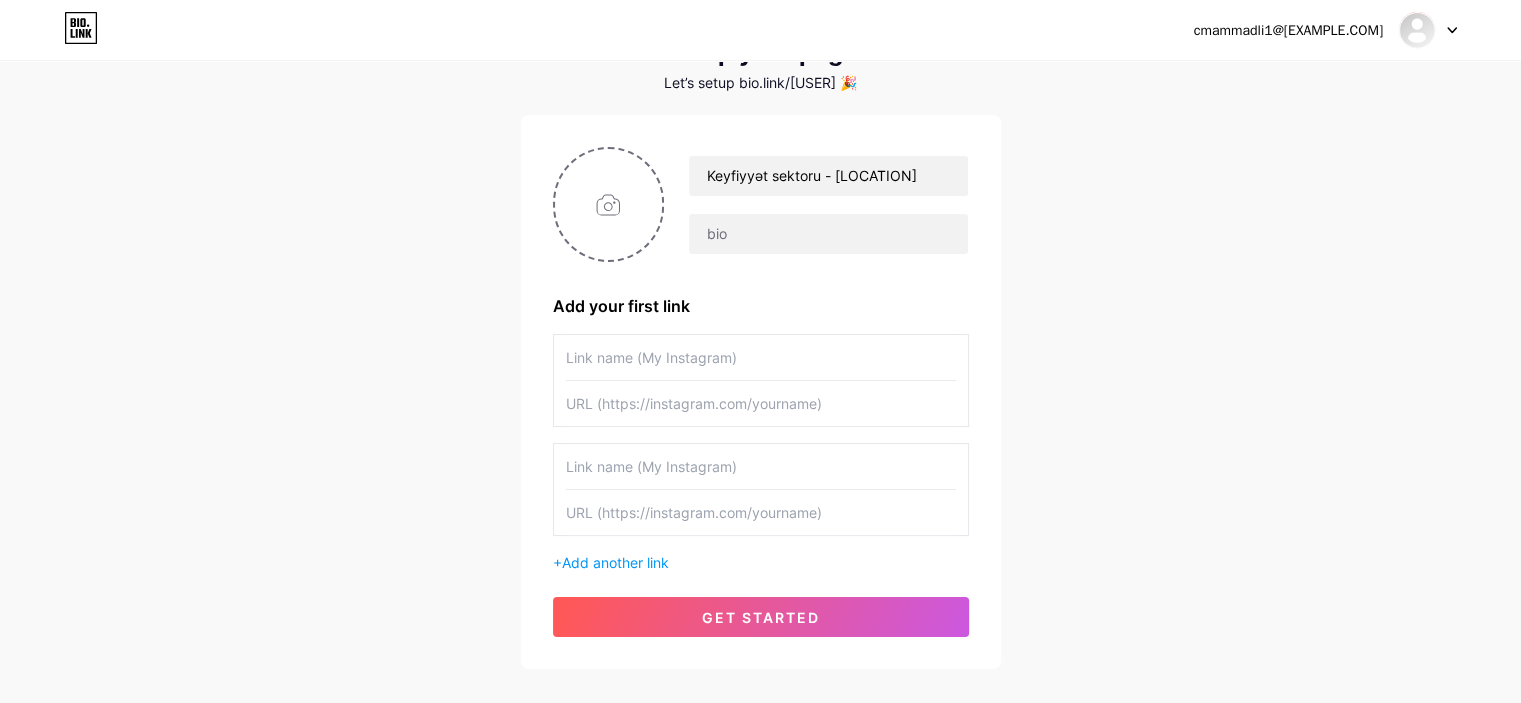 paste on "https://docs.google.com/spreadsheets/d/1ldXCemV-7ImIYBmDkNv0tuQCSv8MkTOYCSP0-dH5LNc/edit?usp=sharing" 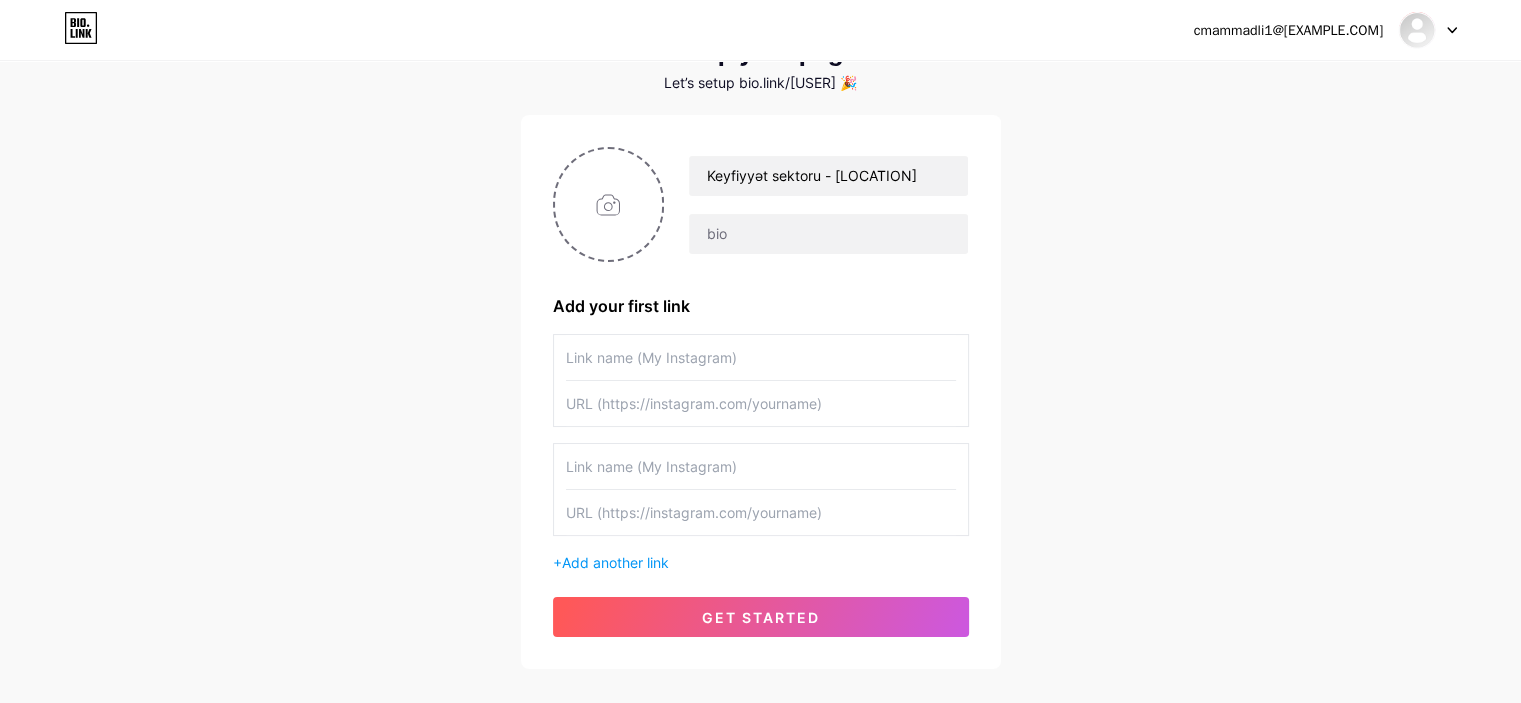 type on "https://docs.google.com/spreadsheets/d/1ldXCemV-7ImIYBmDkNv0tuQCSv8MkTOYCSP0-dH5LNc/edit?usp=sharing" 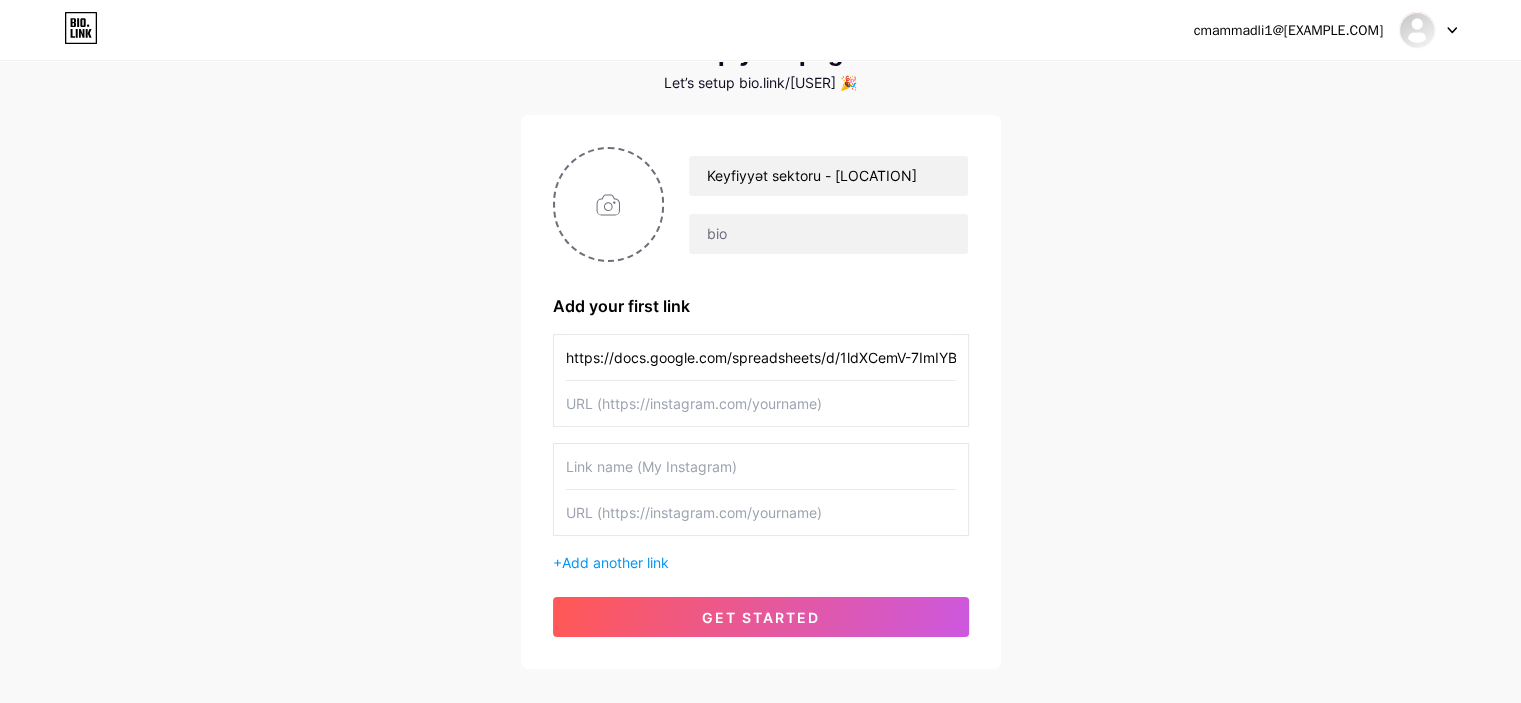 scroll, scrollTop: 0, scrollLeft: 382, axis: horizontal 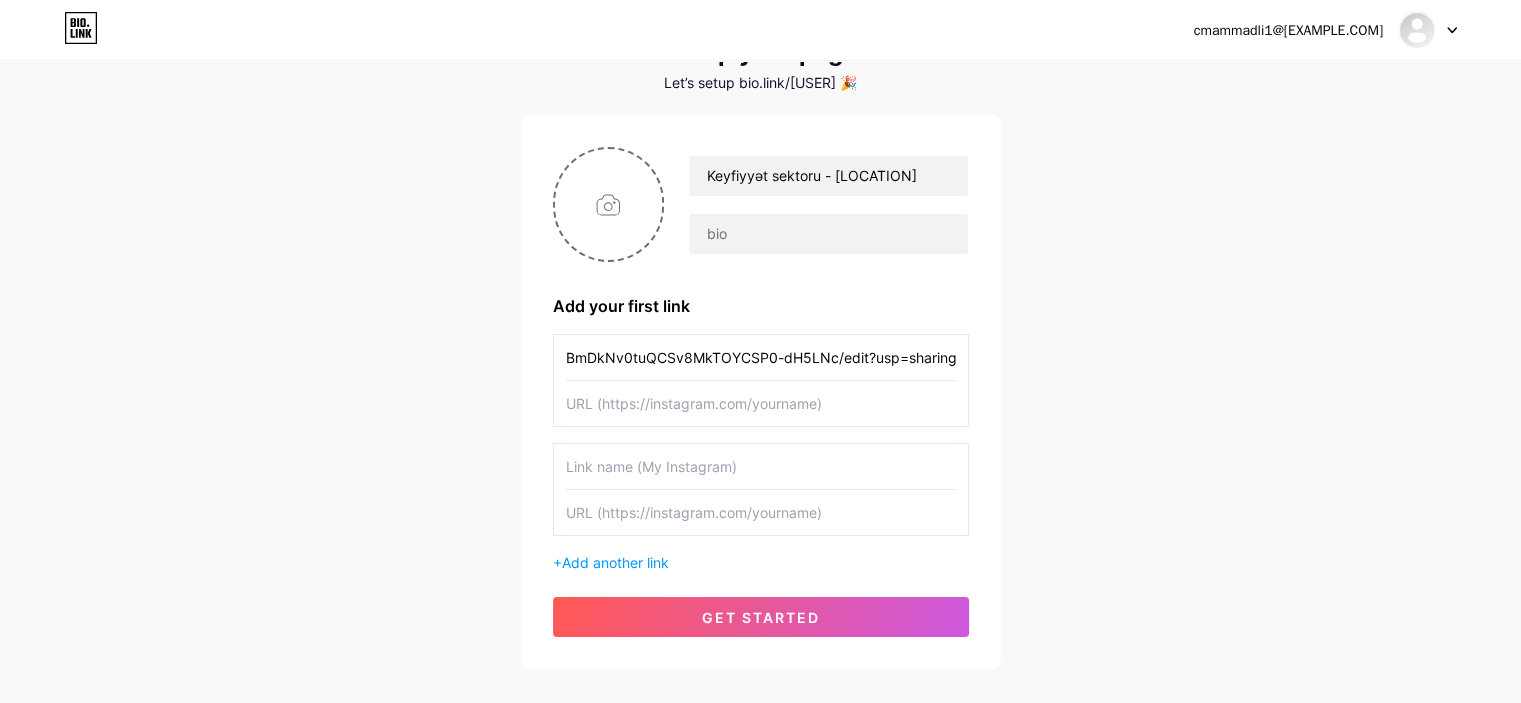type 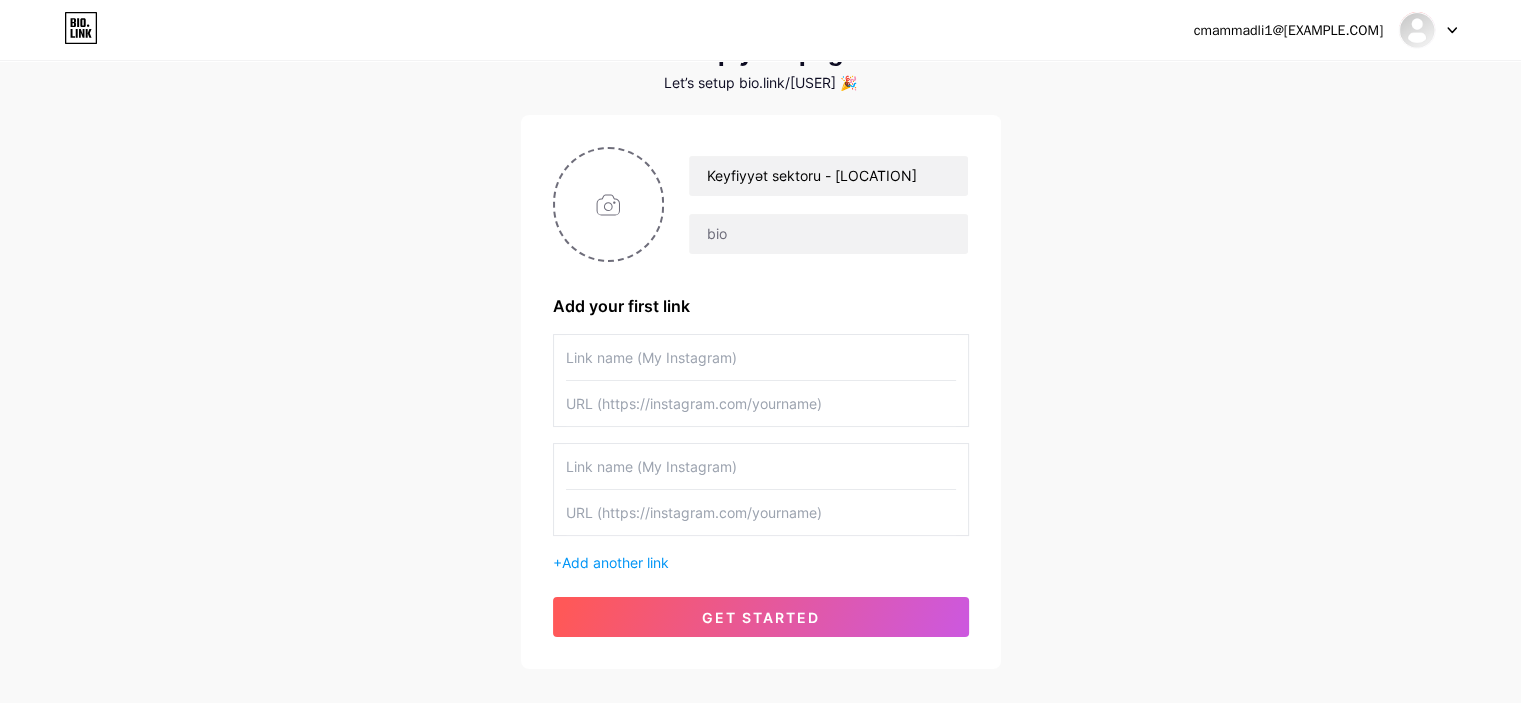 scroll, scrollTop: 0, scrollLeft: 0, axis: both 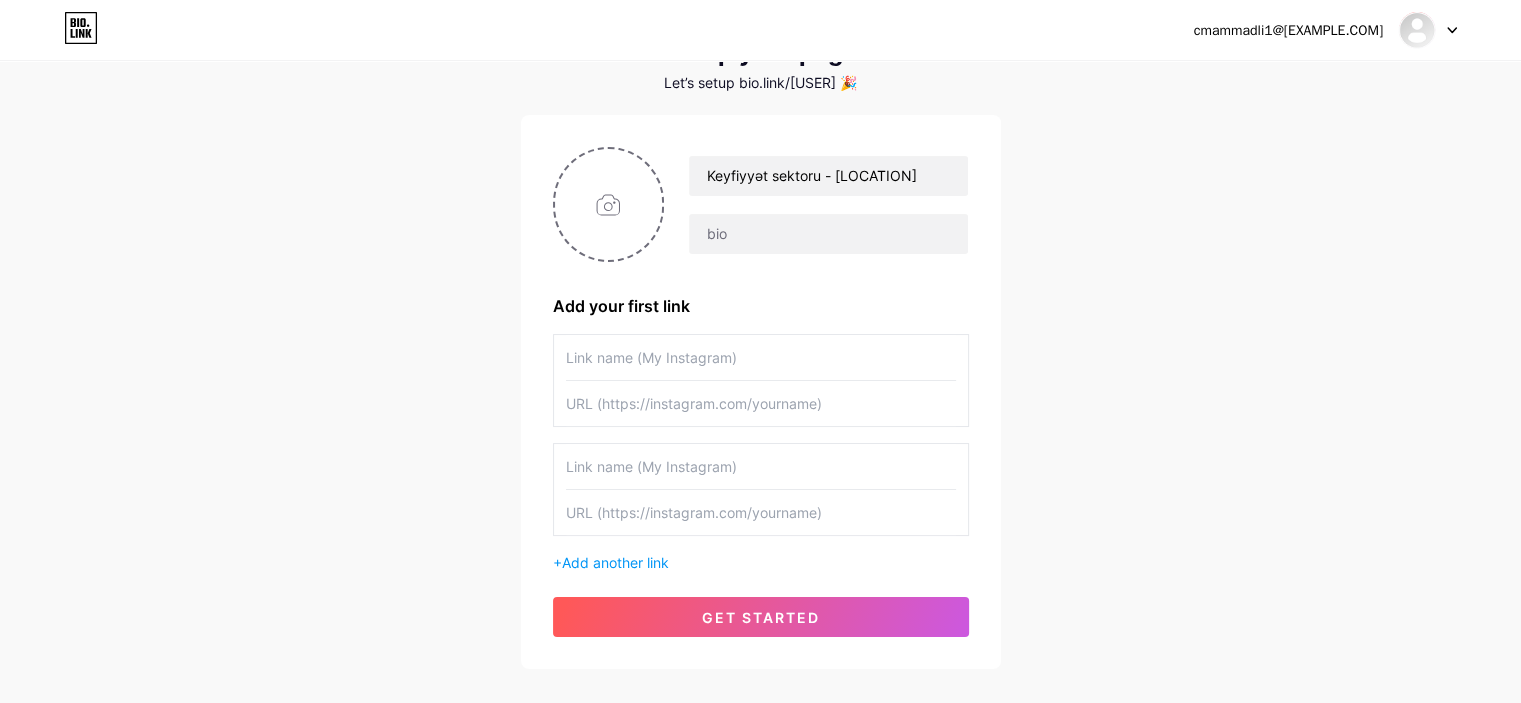click at bounding box center (761, 403) 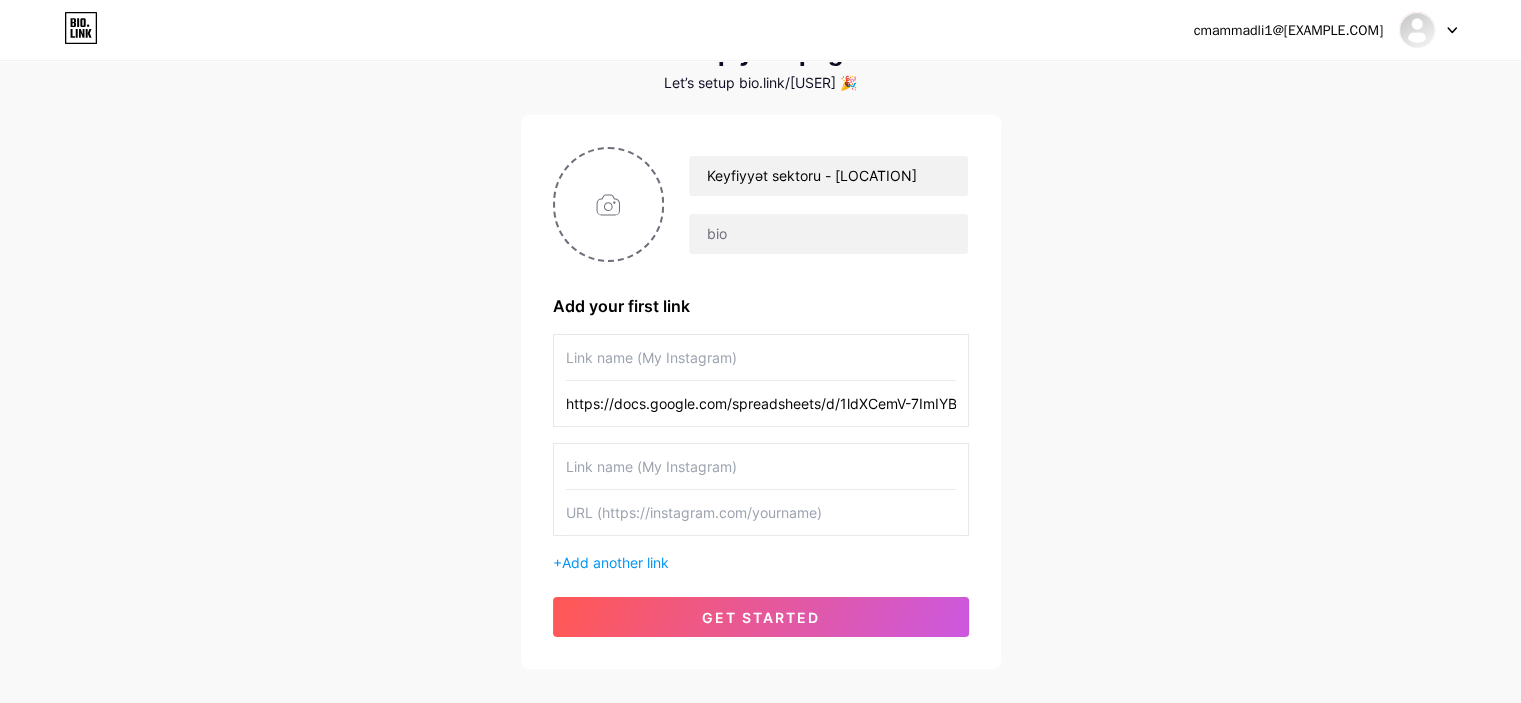 scroll, scrollTop: 0, scrollLeft: 382, axis: horizontal 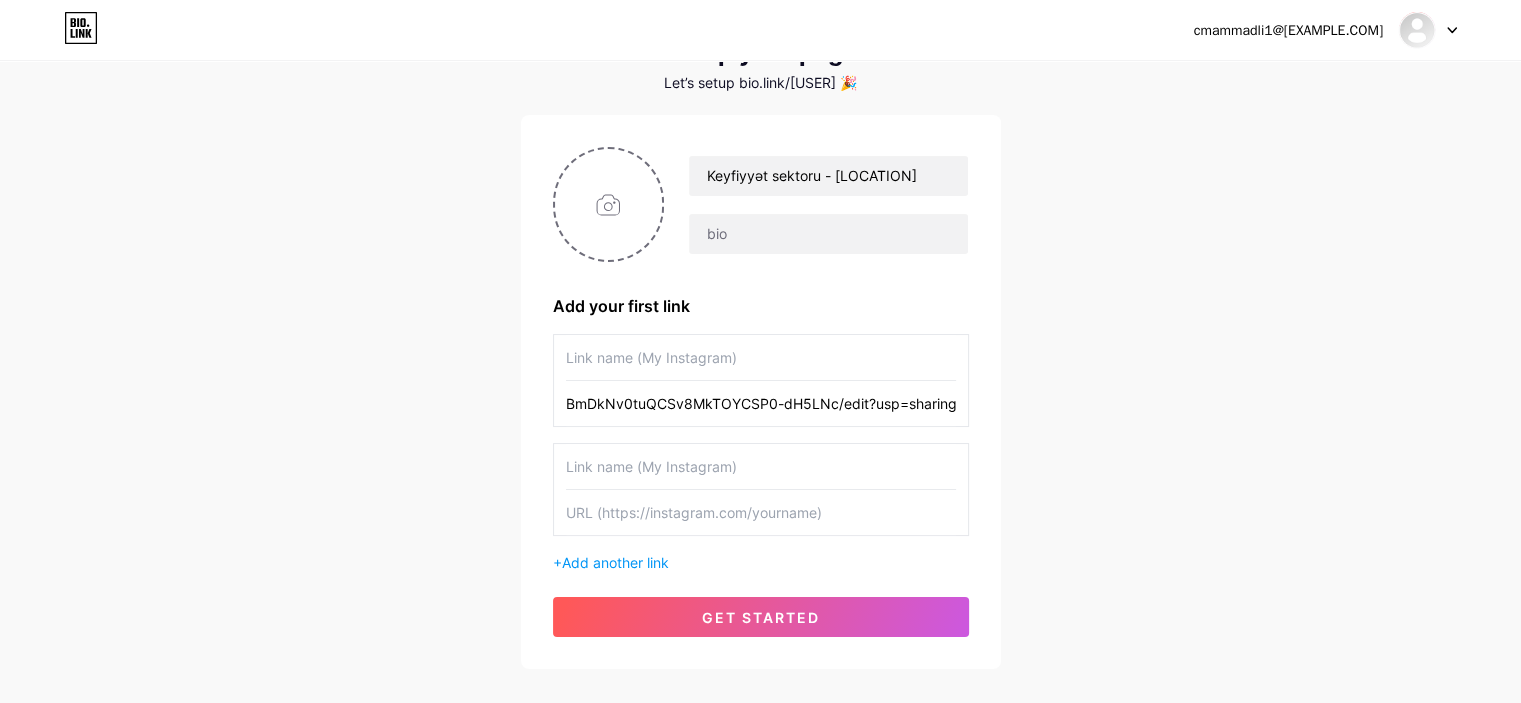 type on "https://docs.google.com/spreadsheets/d/1ldXCemV-7ImIYBmDkNv0tuQCSv8MkTOYCSP0-dH5LNc/edit?usp=sharing" 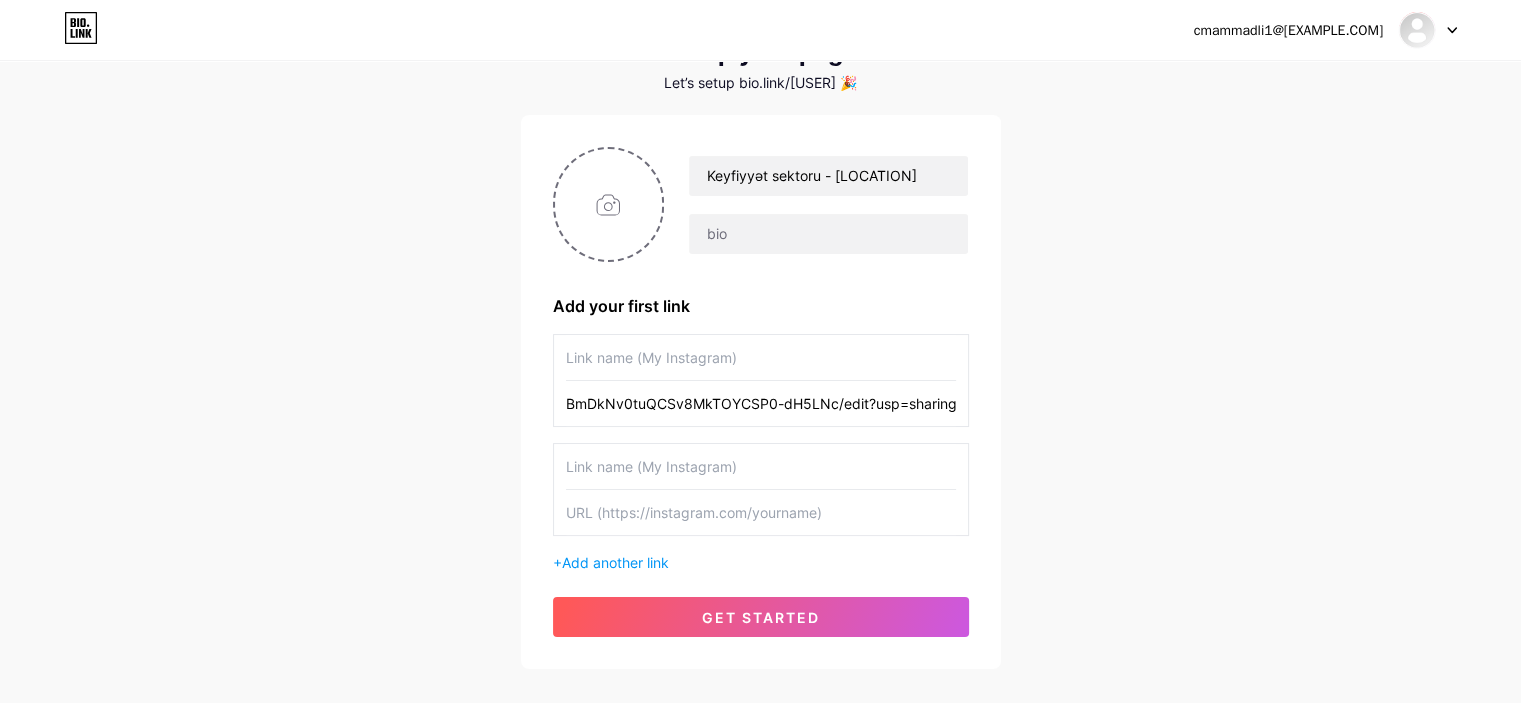 scroll, scrollTop: 0, scrollLeft: 0, axis: both 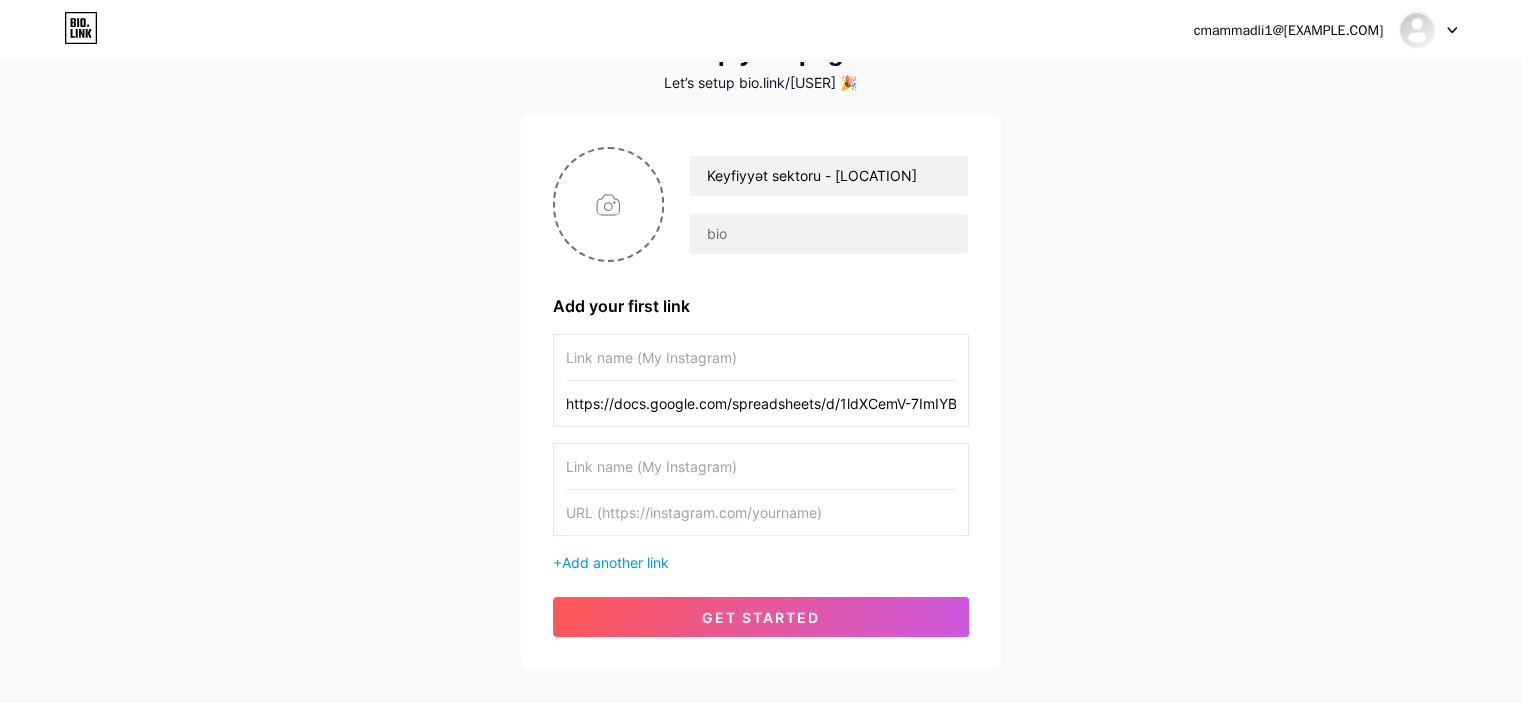 click at bounding box center [761, 357] 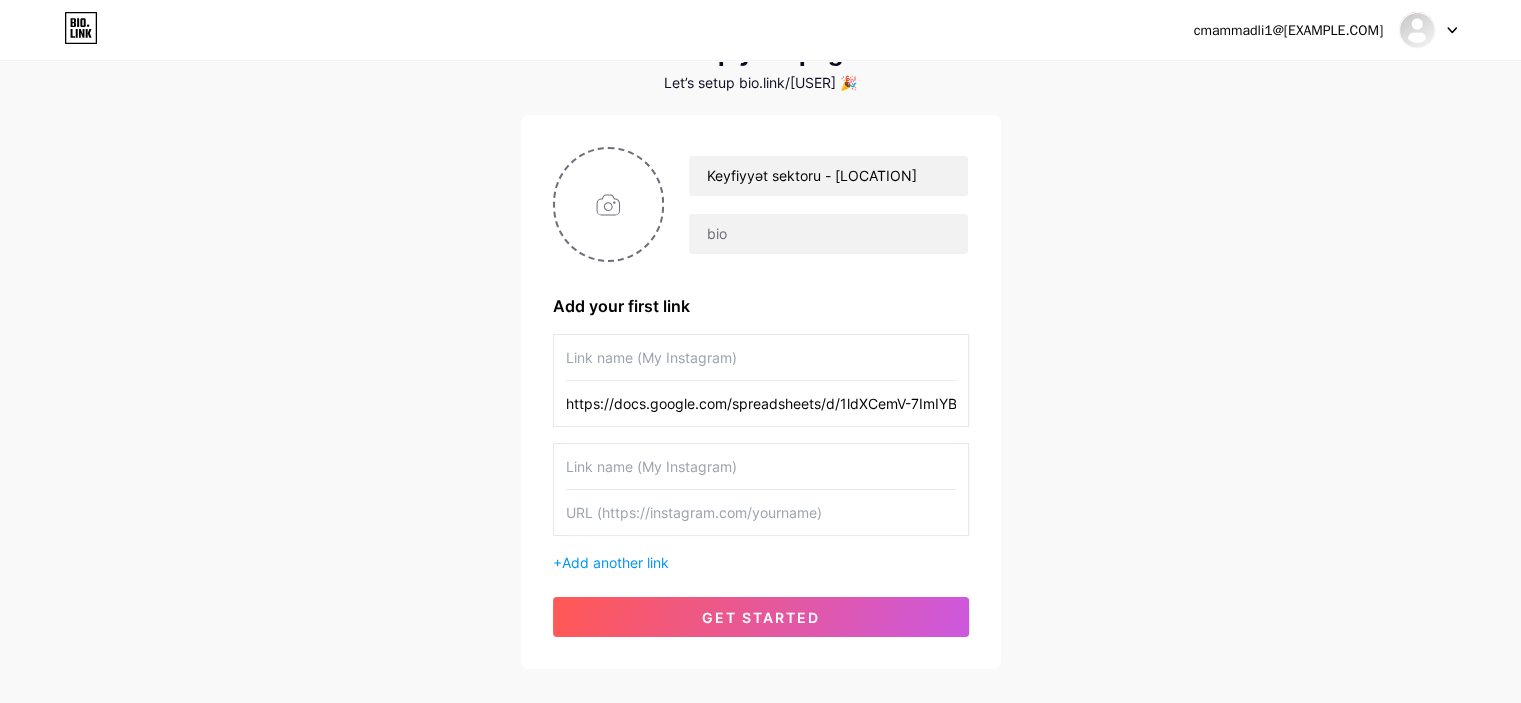 paste on "Şagird-məzun -IX-2025" 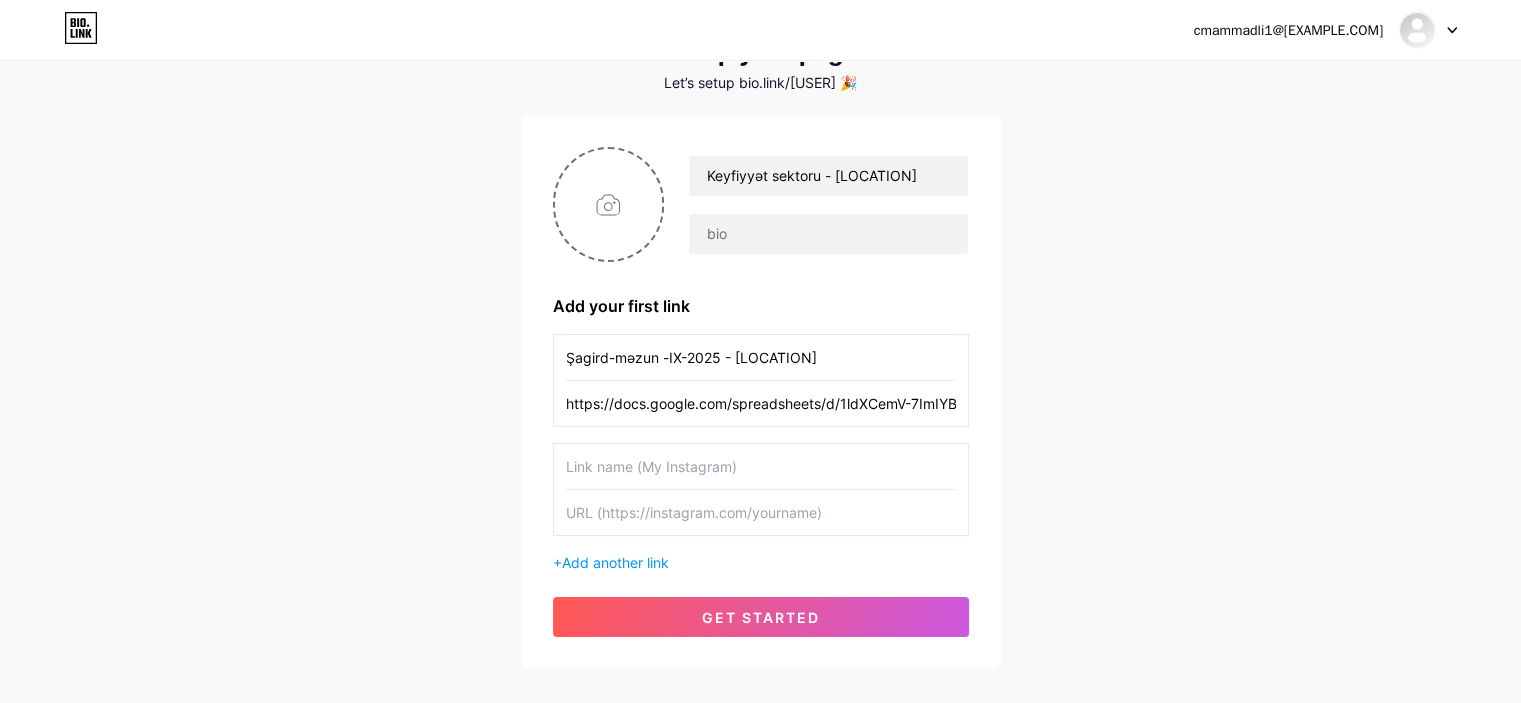type on "Şagird-məzun -IX-2025 - [LOCATION]" 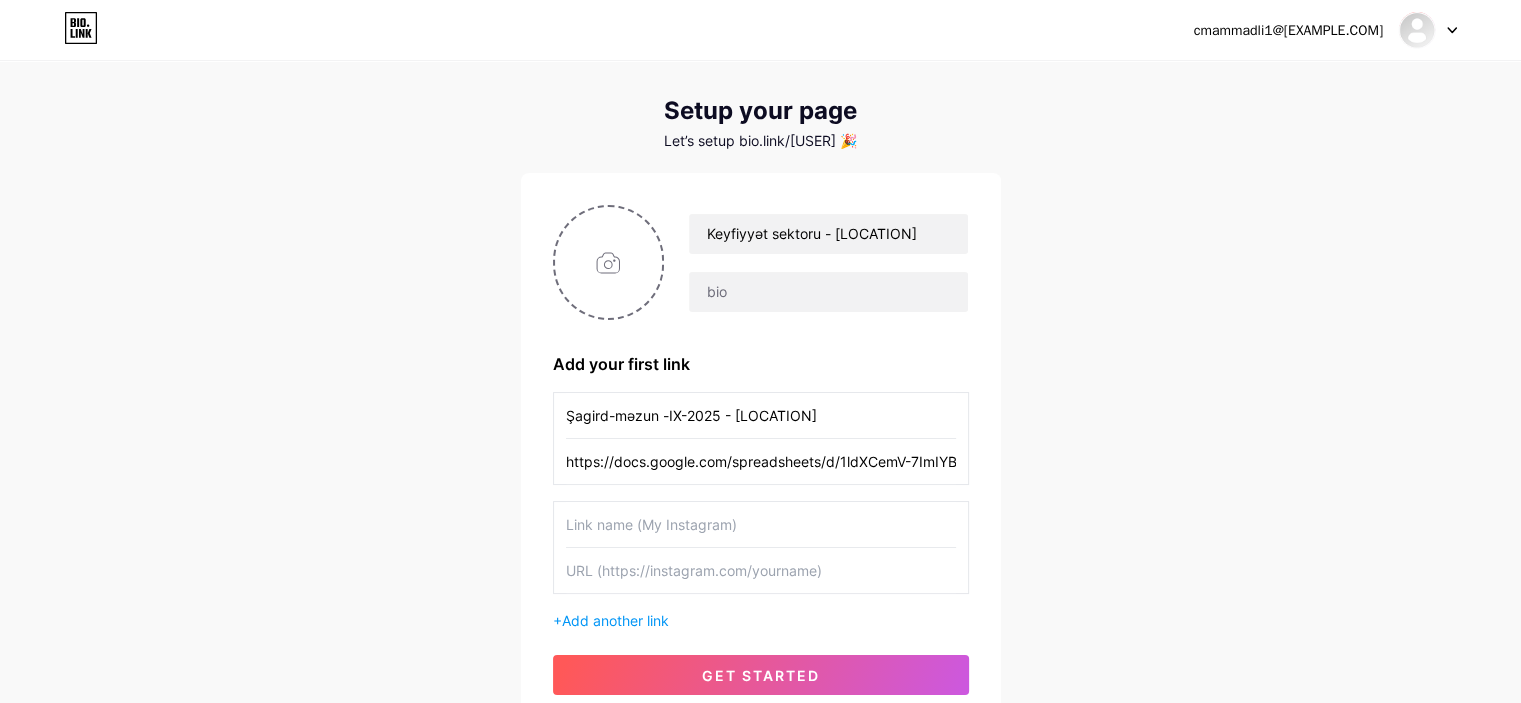 scroll, scrollTop: 0, scrollLeft: 0, axis: both 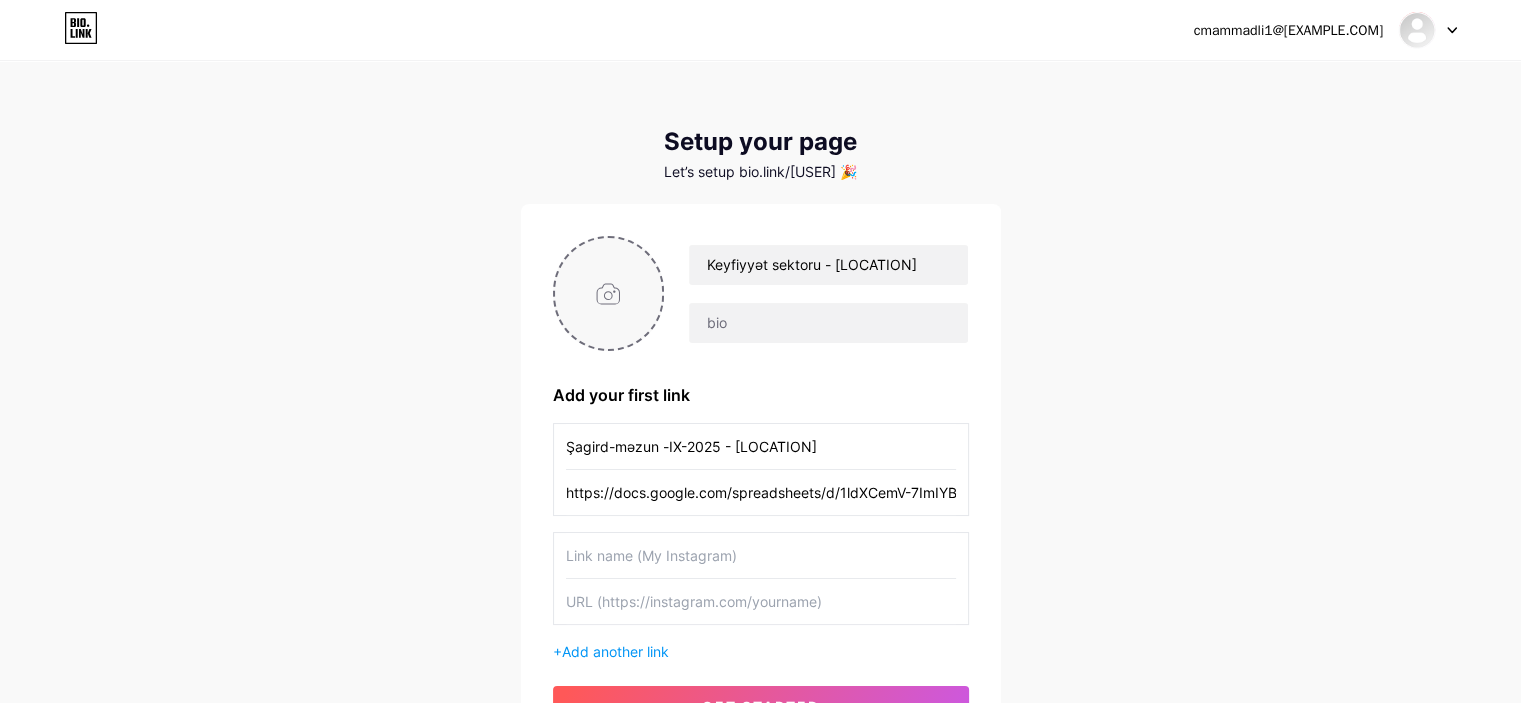 click at bounding box center [609, 293] 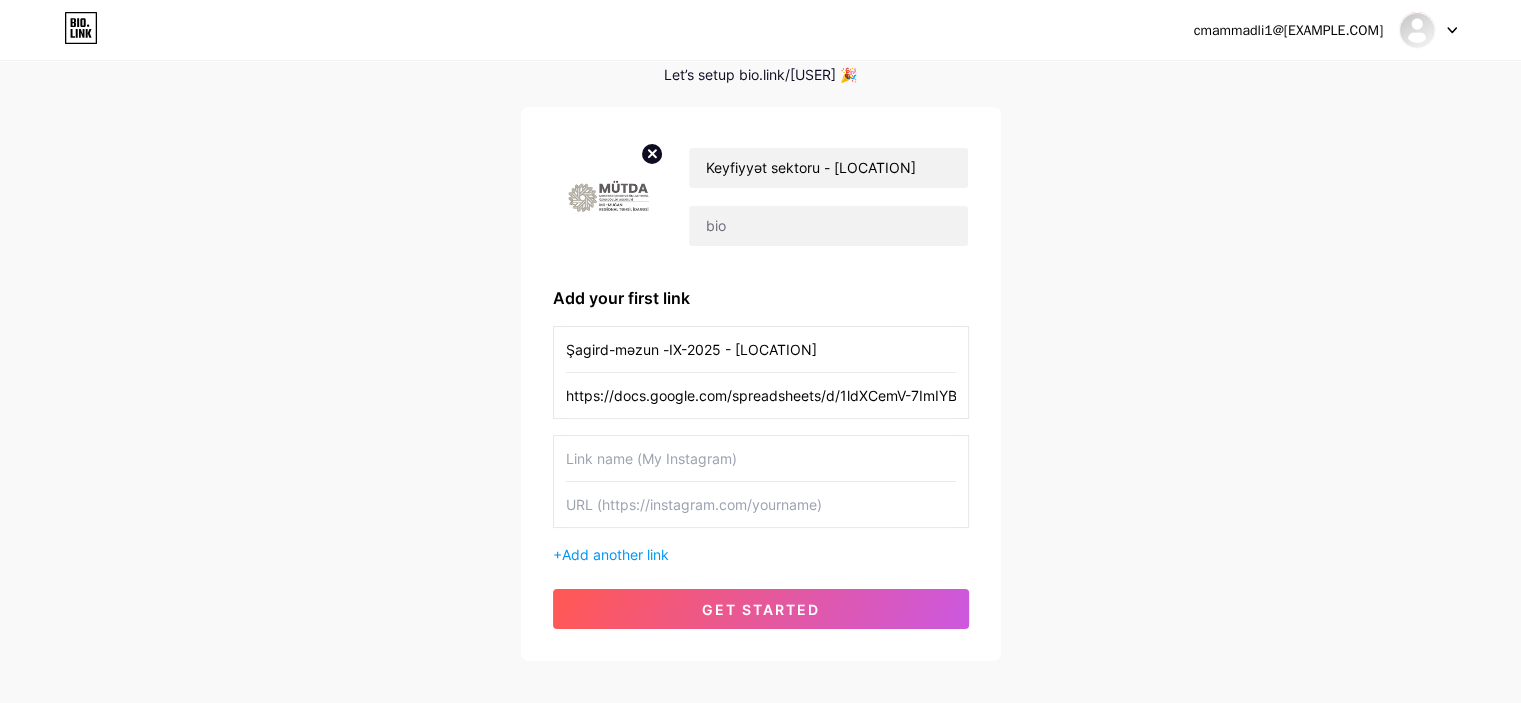 scroll, scrollTop: 197, scrollLeft: 0, axis: vertical 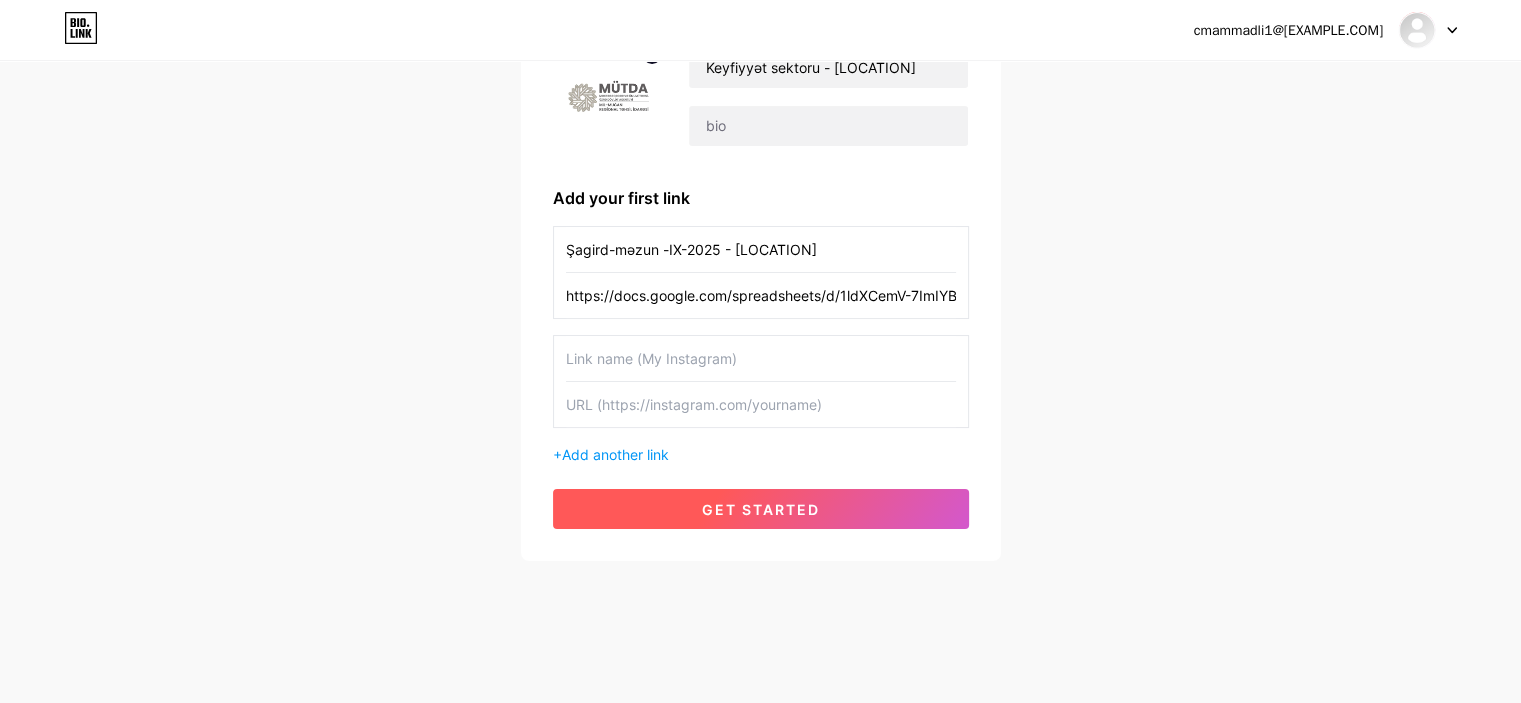 click on "get started" at bounding box center (761, 509) 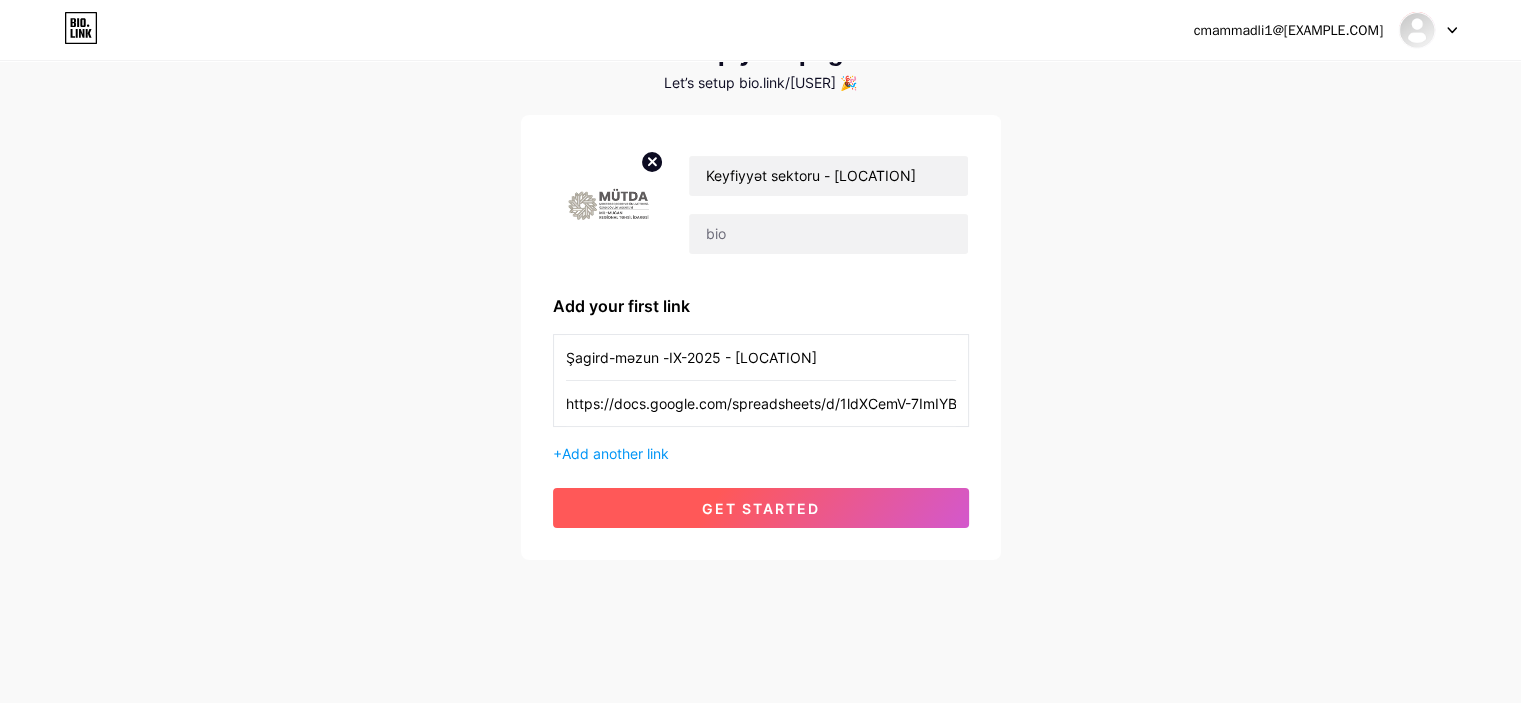 scroll, scrollTop: 0, scrollLeft: 0, axis: both 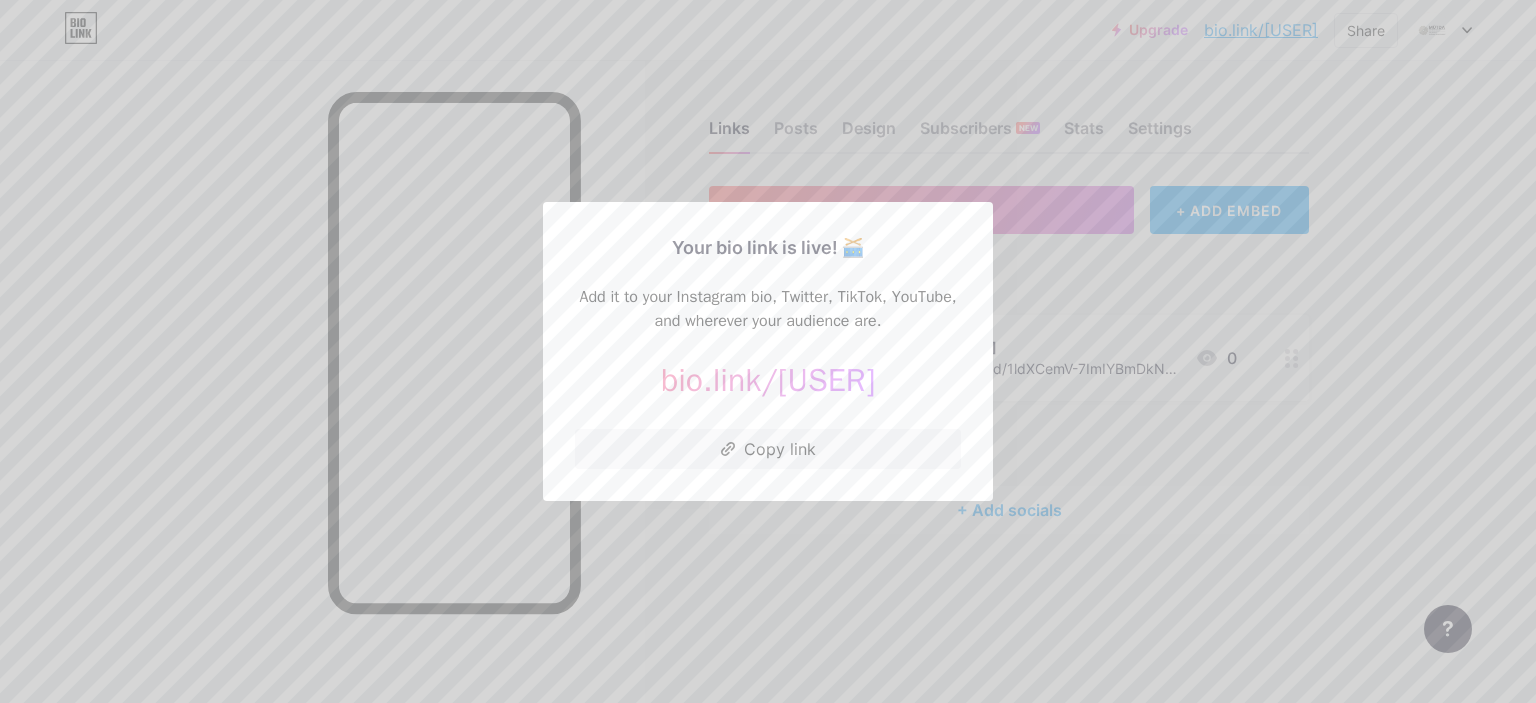 click at bounding box center (768, 351) 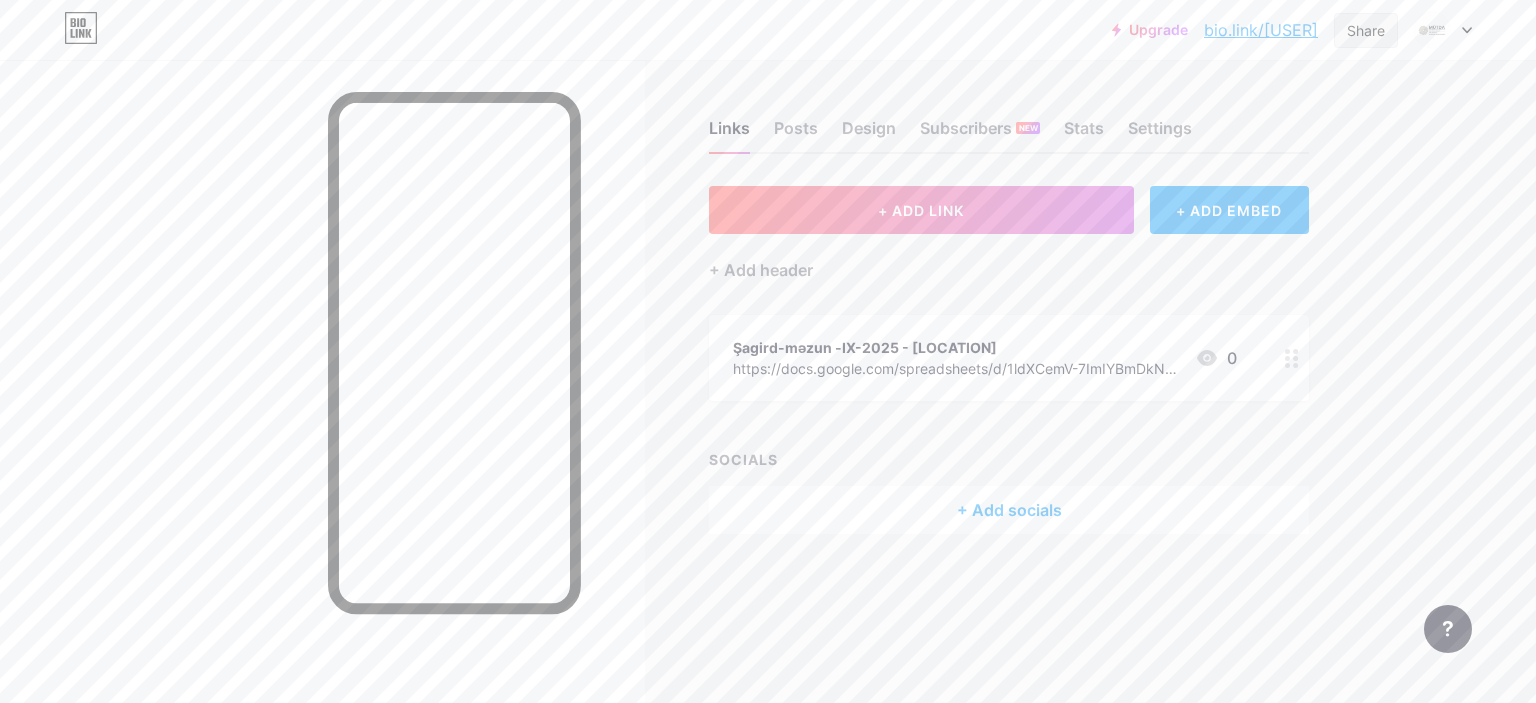 click on "Share" at bounding box center [1366, 30] 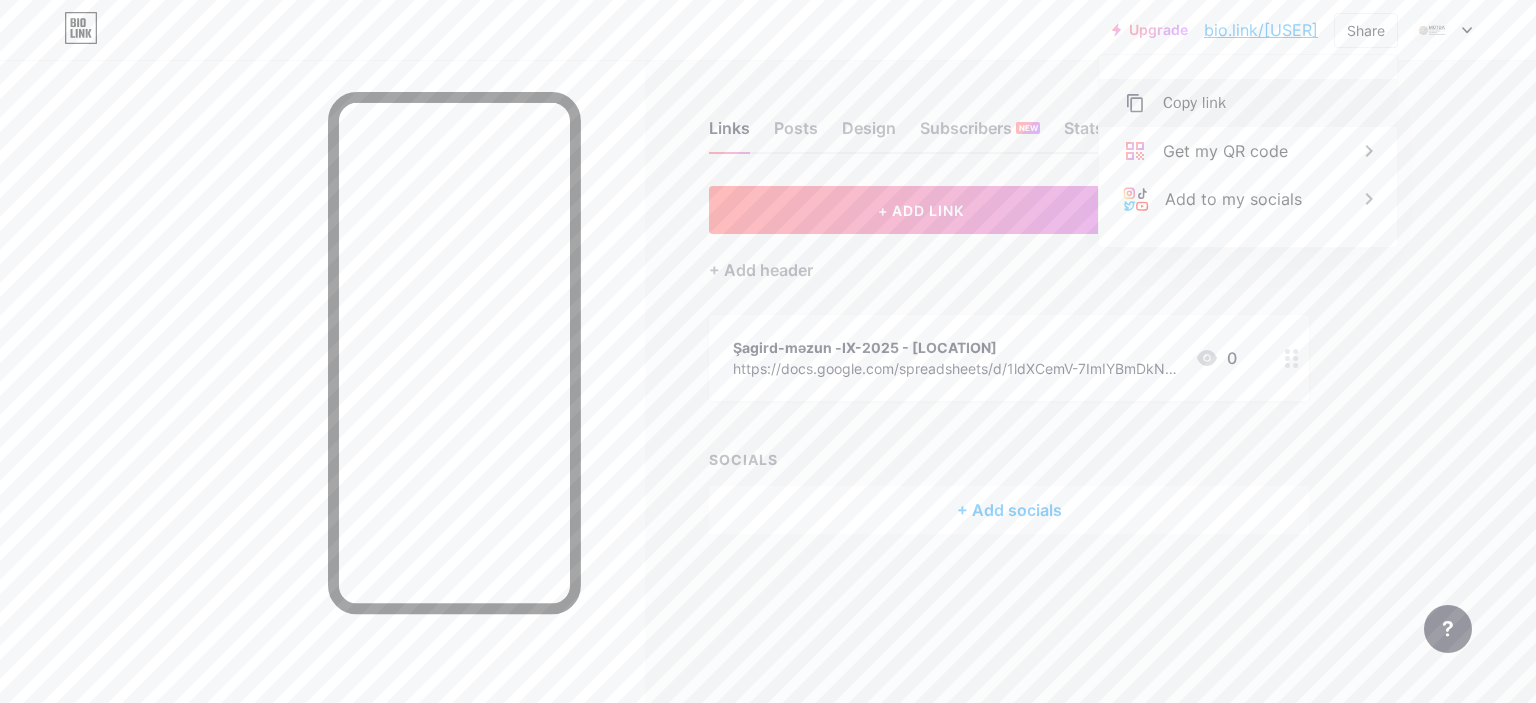 click on "Copy link" at bounding box center (1194, 103) 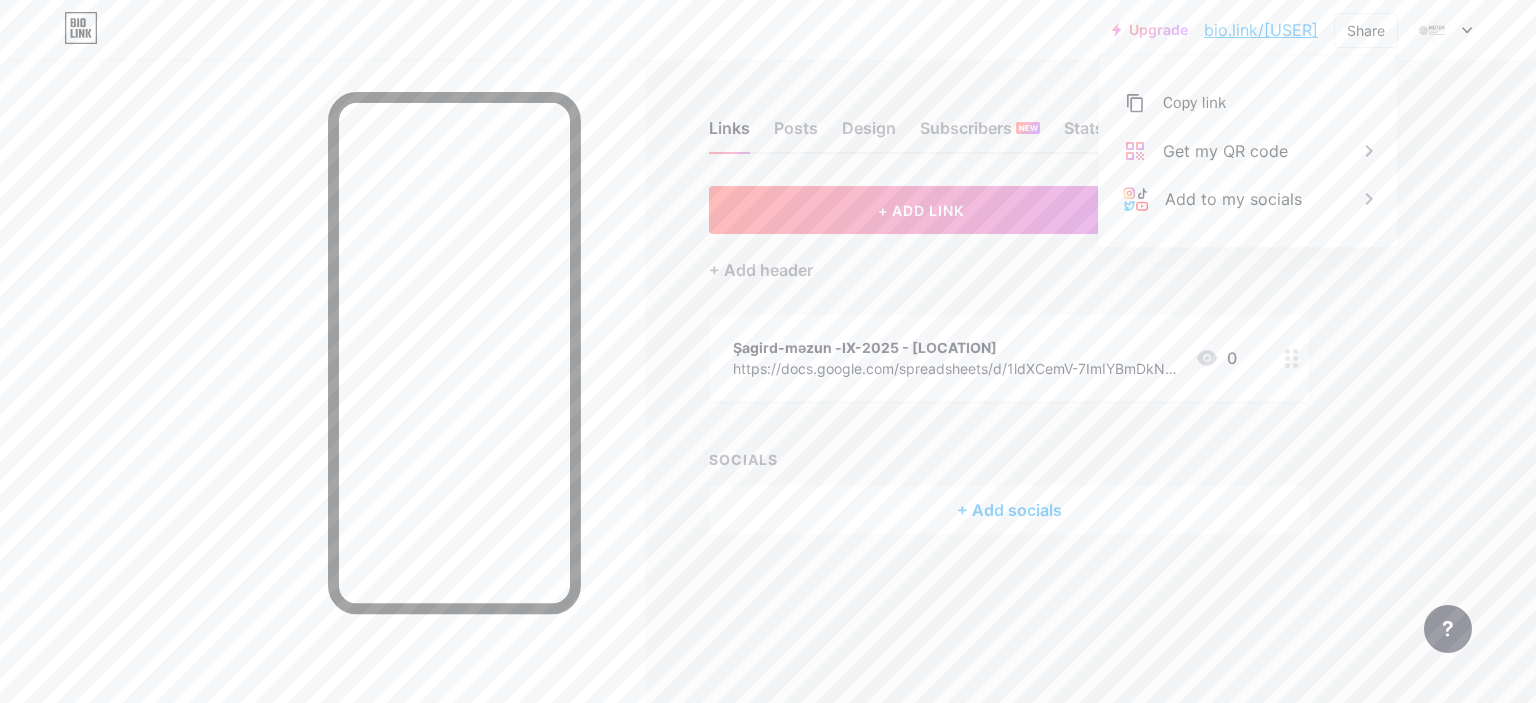 click on "Links
Posts
Design
Subscribers
NEW
Stats
Settings       + ADD LINK     + ADD EMBED
+ Add header
Şagird-məzun -IX-2025 - Mil-Muğan RTİ
https://docs.google.com/spreadsheets/d/1ldXCemV-7ImIYBmDkNv0tuQCSv8MkTOYCSP0-dH5LNc/edit?usp=sharing
0
SOCIALS     + Add socials                       Feature requests             Help center         Contact support" at bounding box center [696, 351] 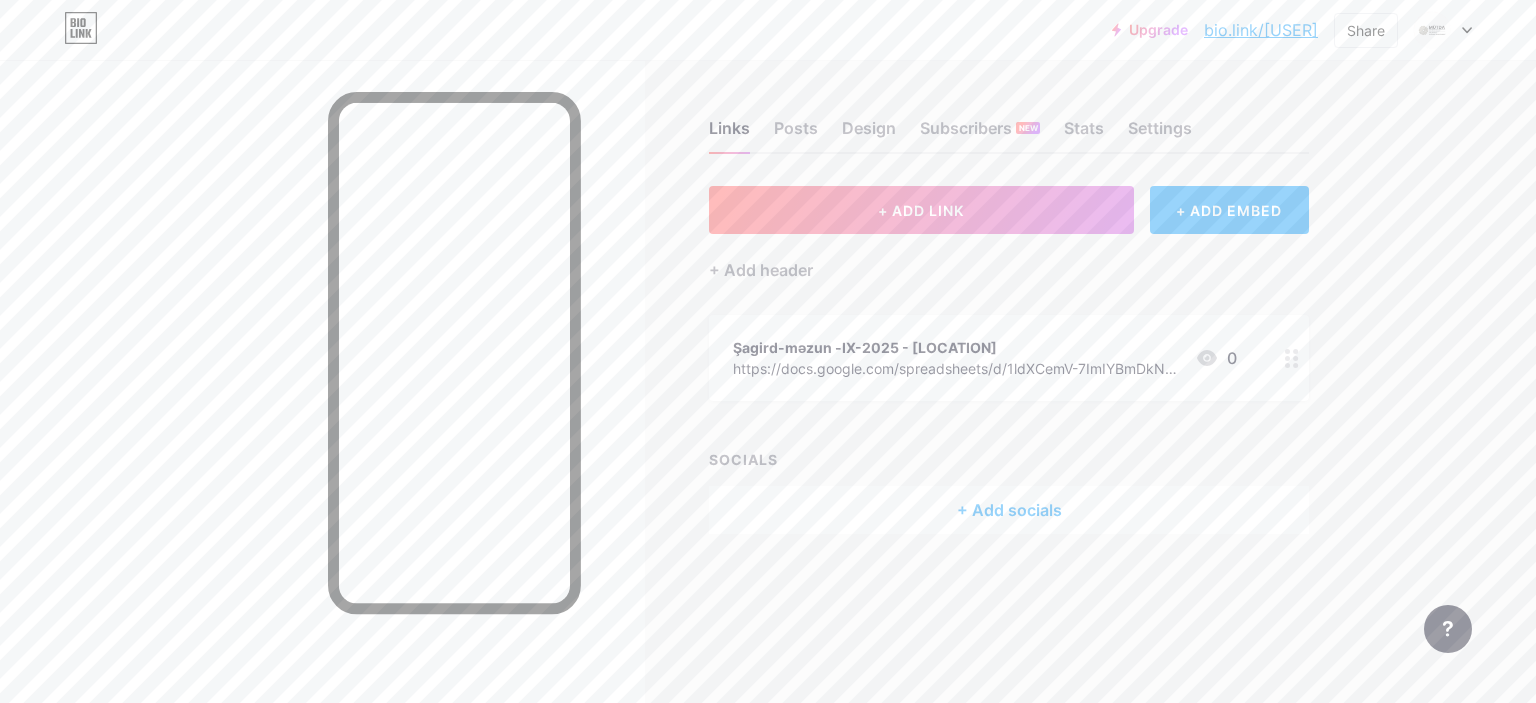 click on "bio.link/[USER]" at bounding box center [1261, 30] 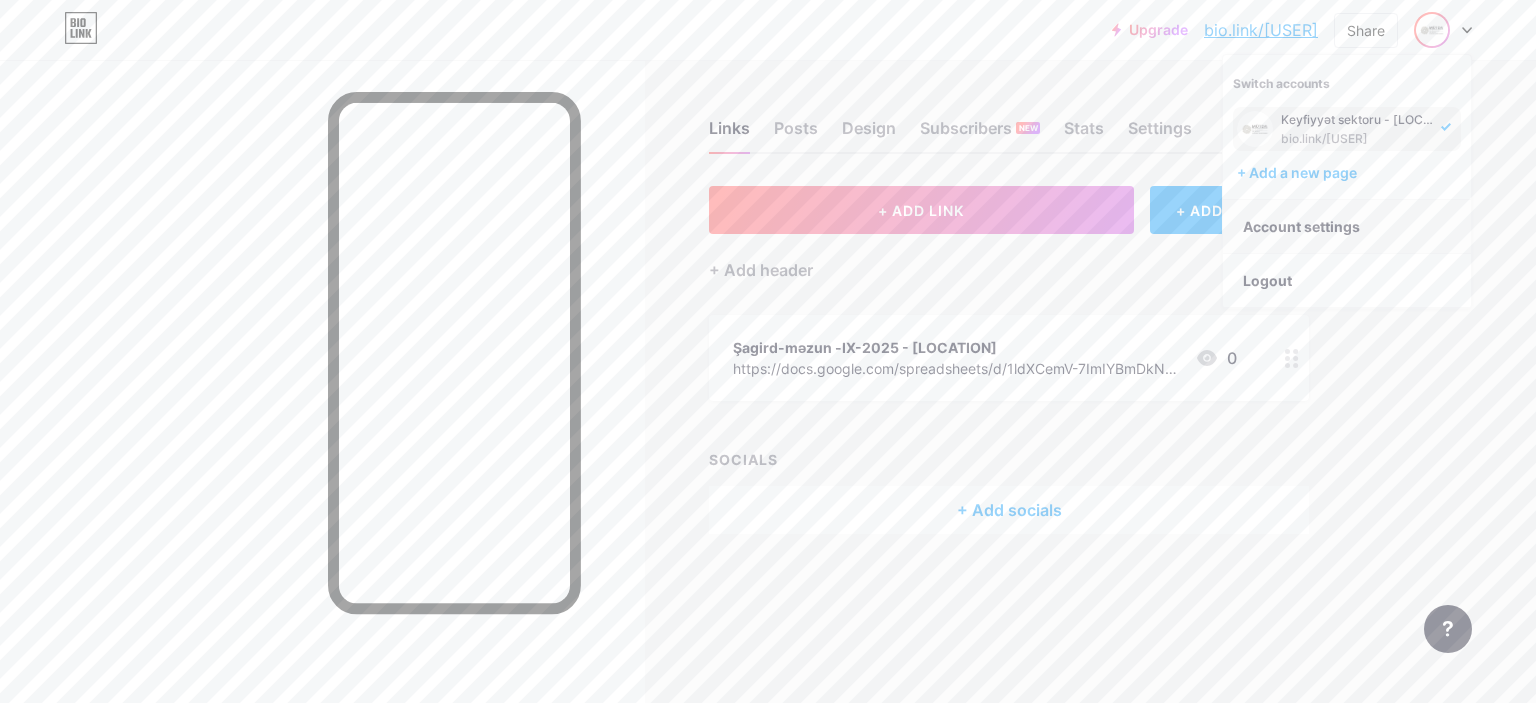 click on "Account settings" at bounding box center [1347, 227] 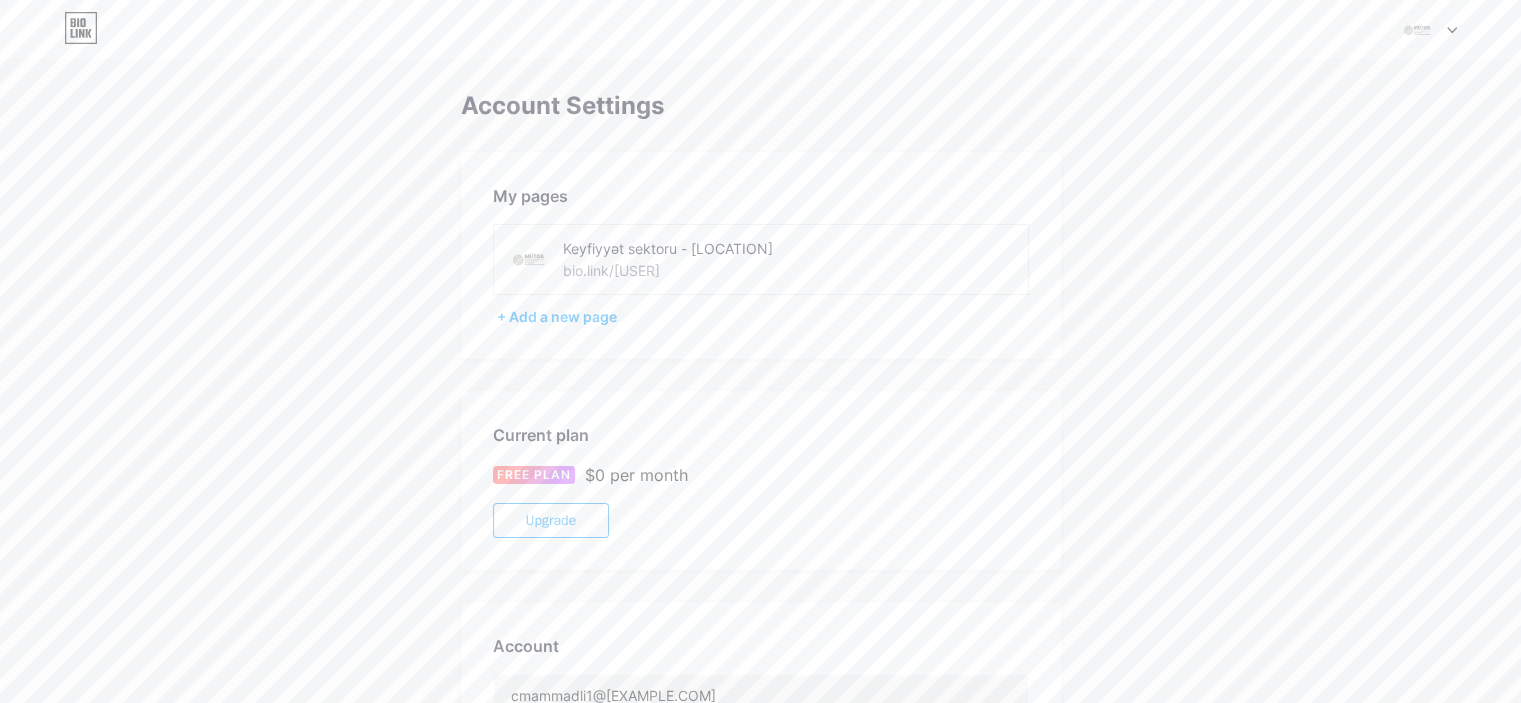 click on "bio.link/[USER]" at bounding box center [611, 270] 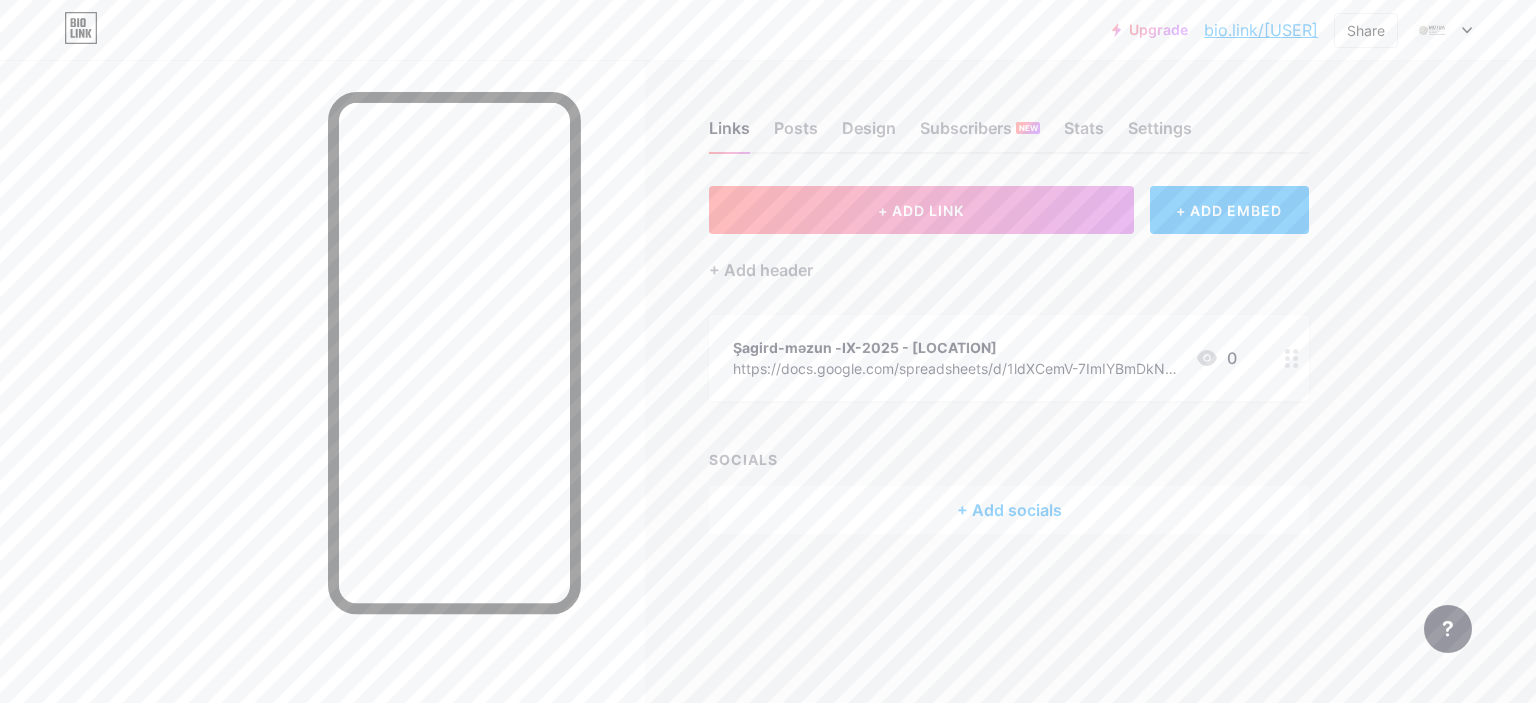 click 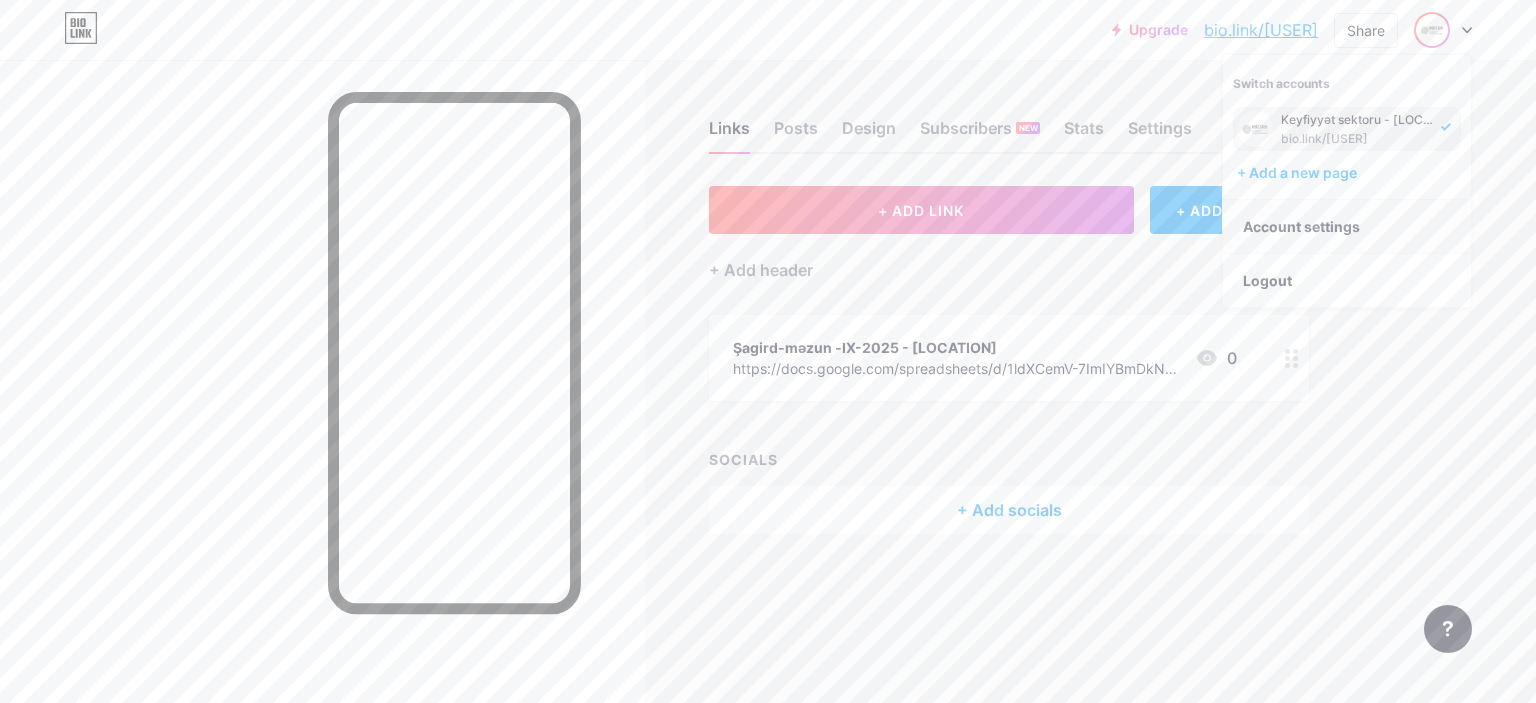 click on "Account settings" at bounding box center (1347, 227) 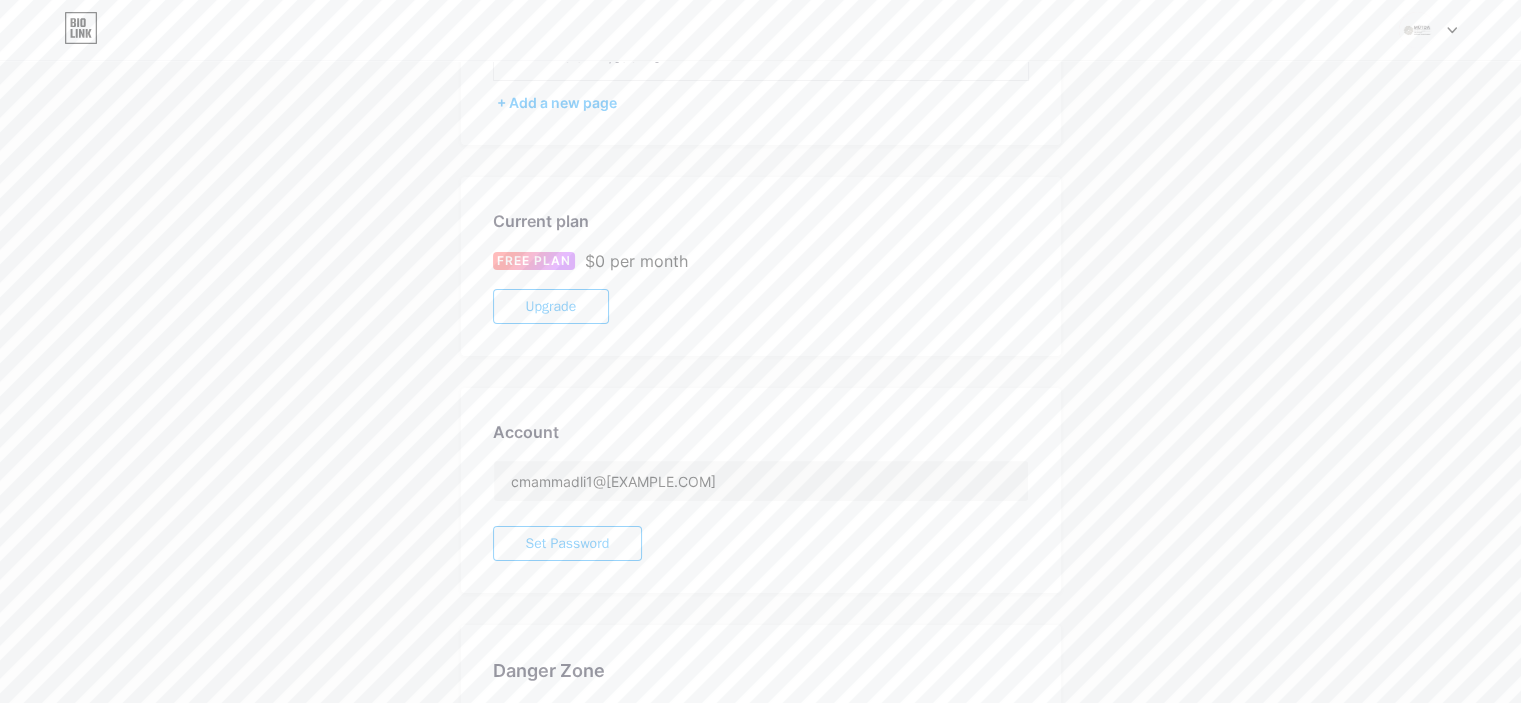scroll, scrollTop: 0, scrollLeft: 0, axis: both 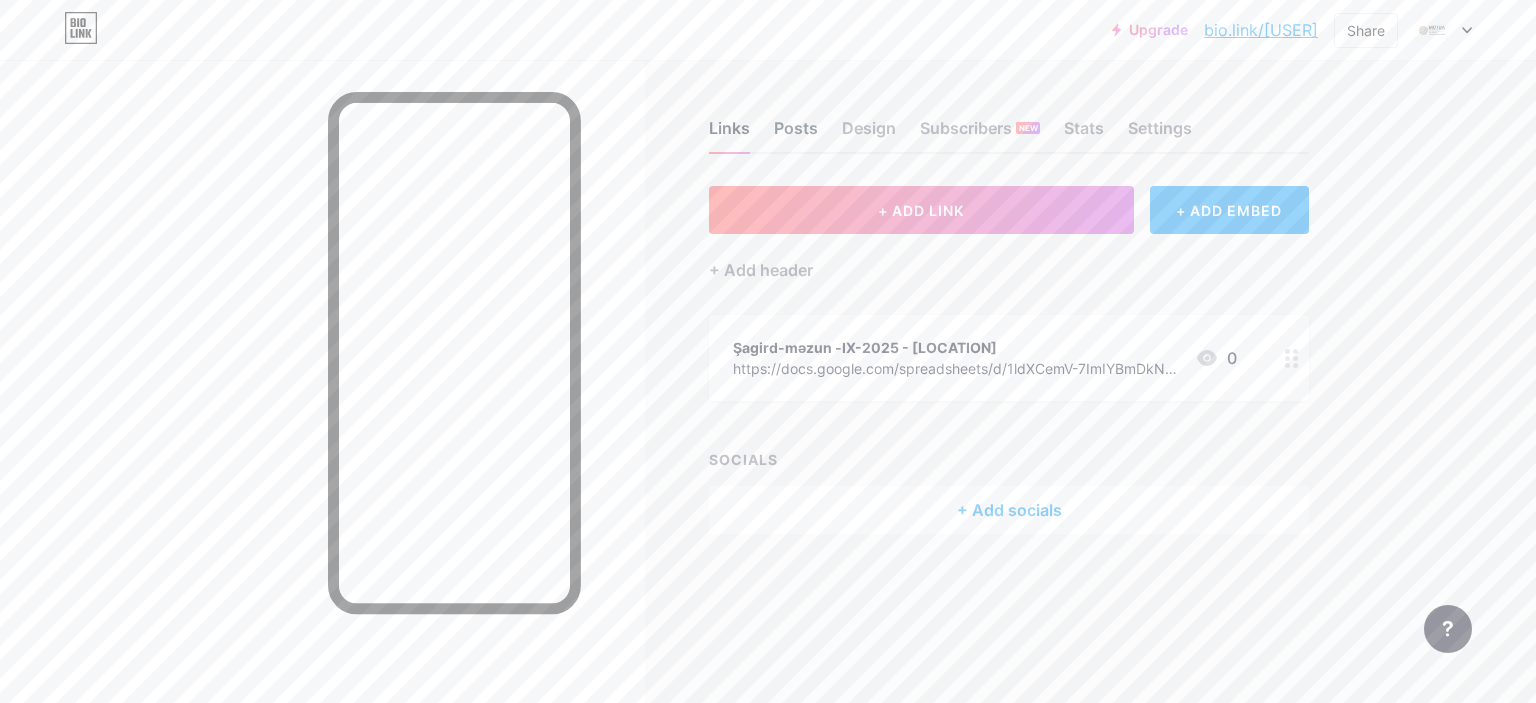 click on "Posts" at bounding box center (796, 134) 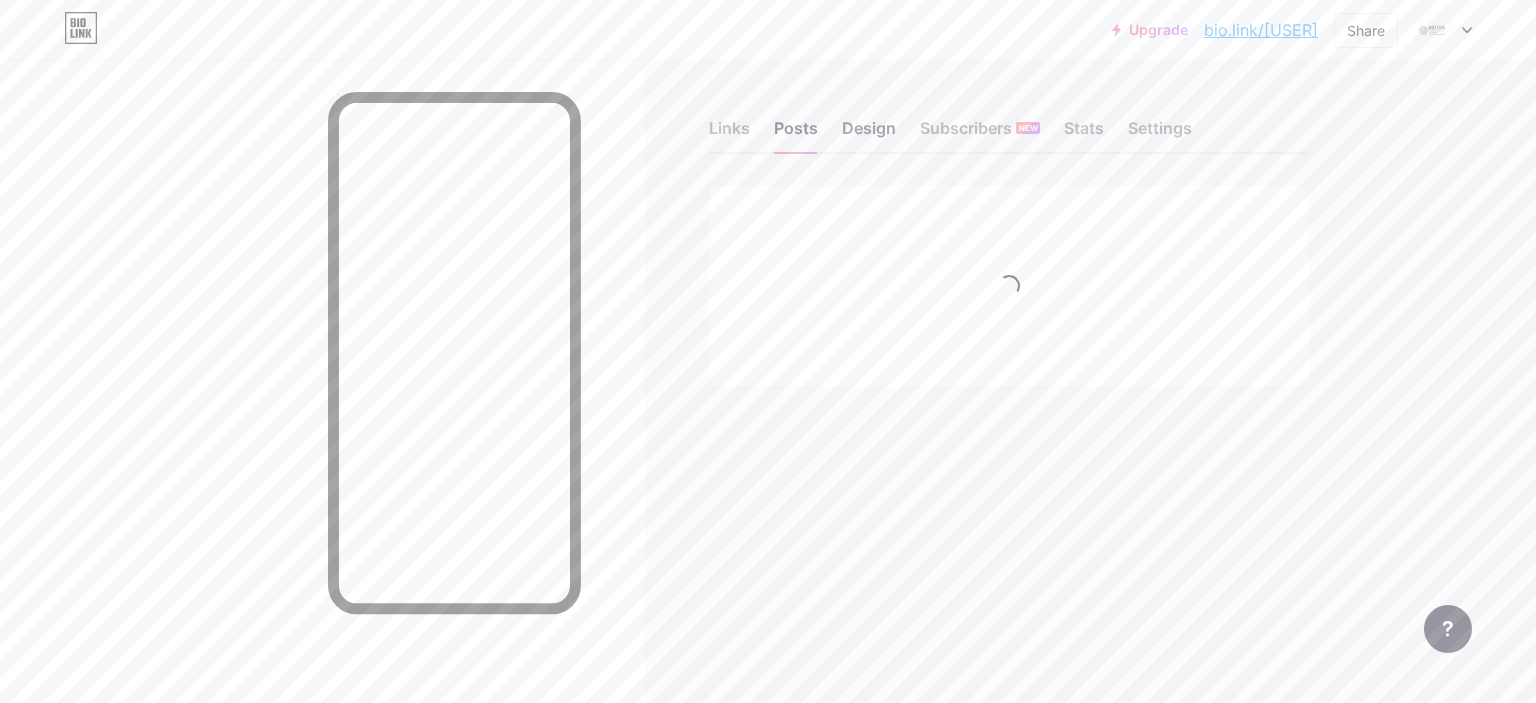 click on "Design" at bounding box center [869, 134] 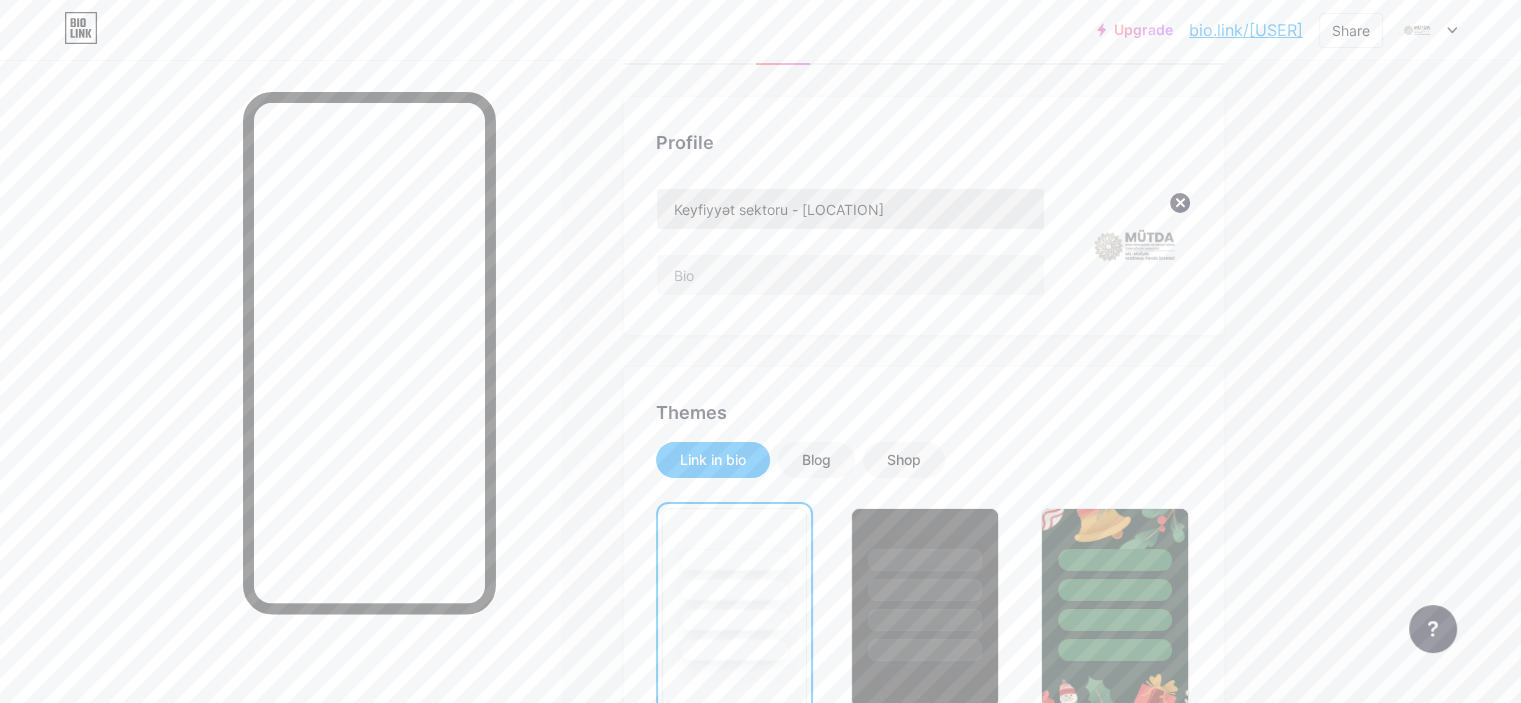 scroll, scrollTop: 0, scrollLeft: 0, axis: both 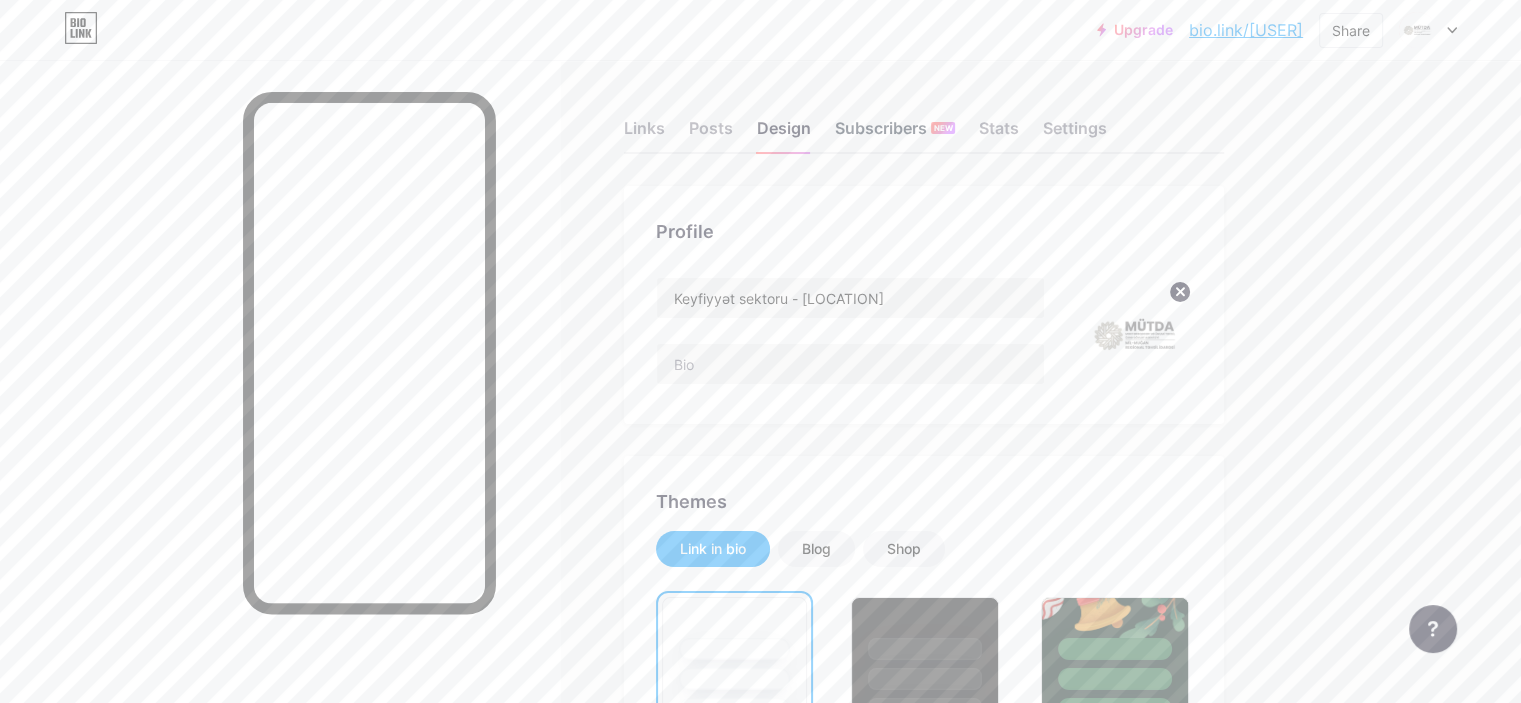 click on "Subscribers
NEW" at bounding box center (895, 134) 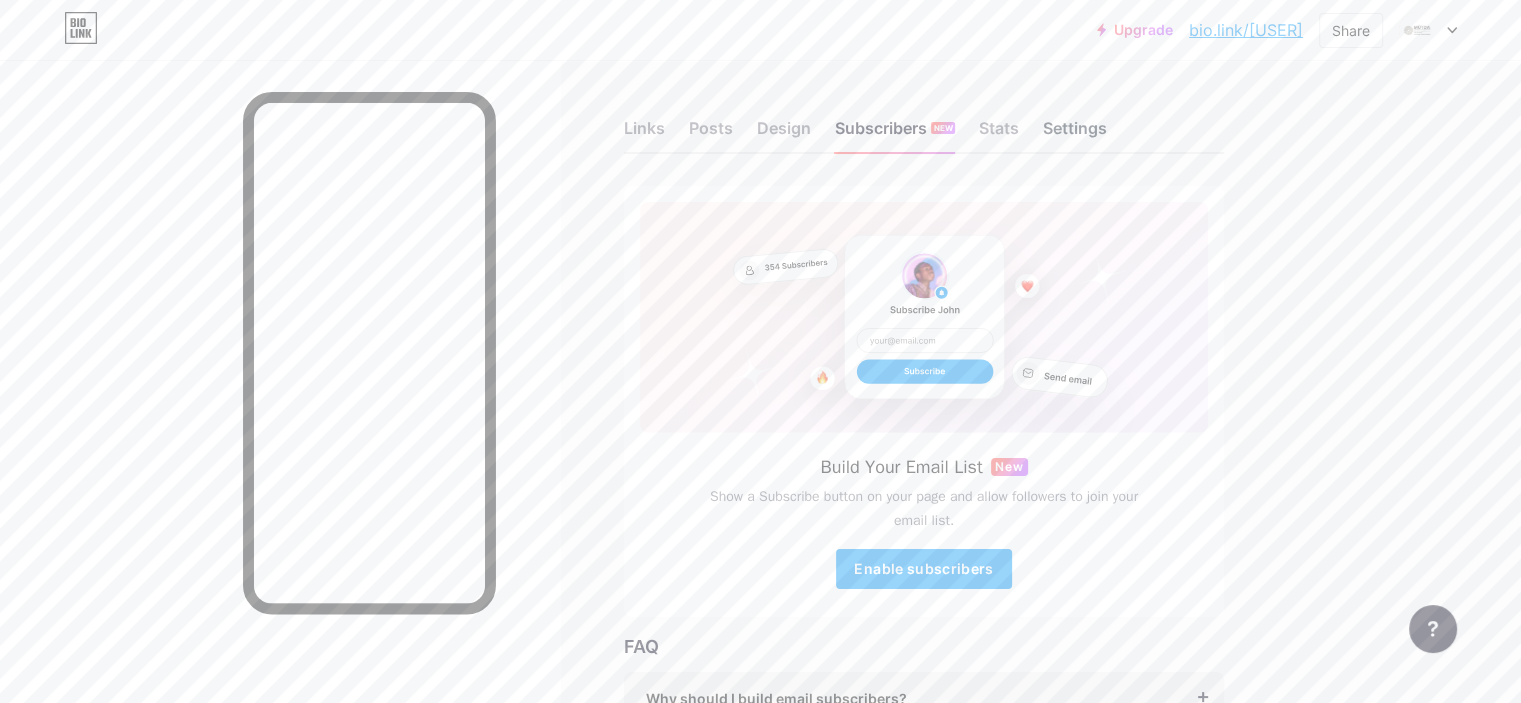 click on "Settings" at bounding box center (1075, 134) 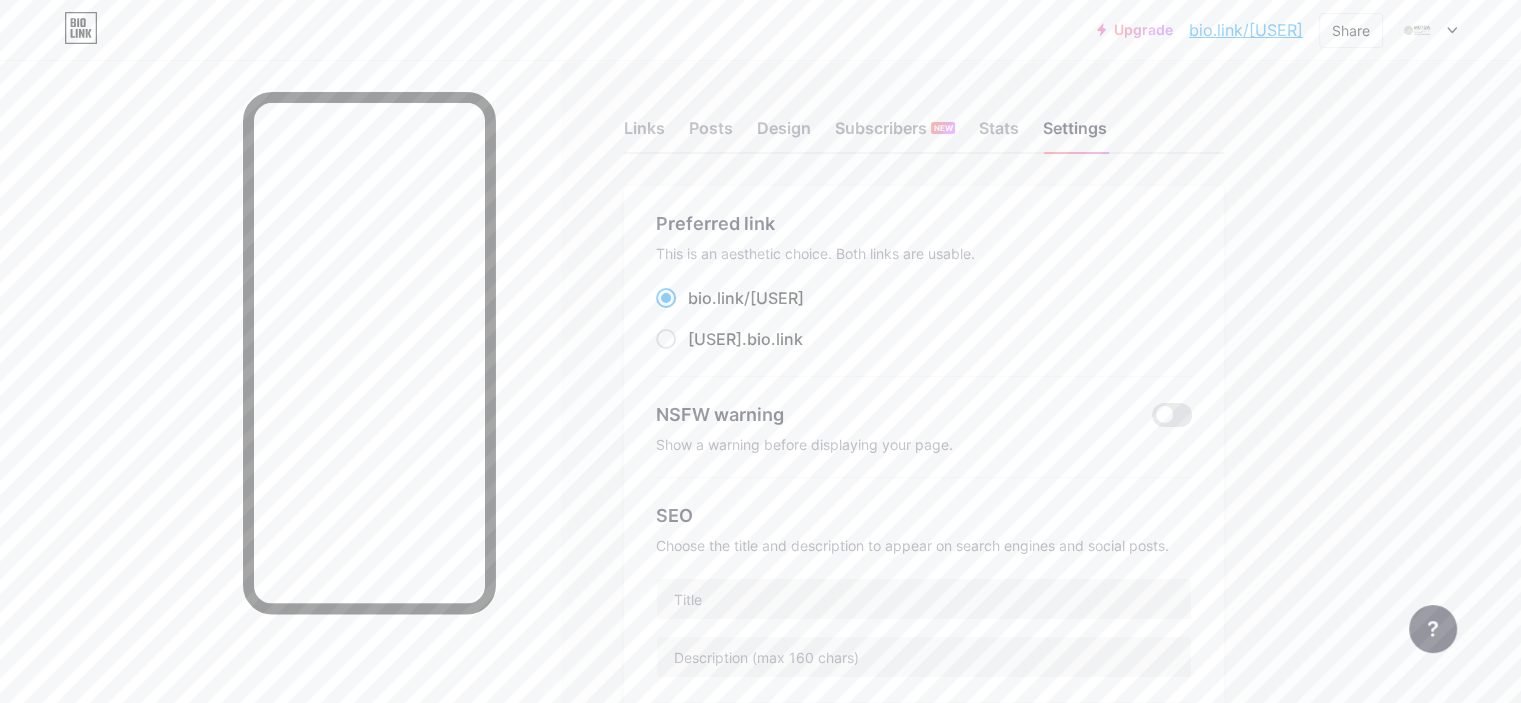 click on "bio.link/[USER]" at bounding box center (1246, 30) 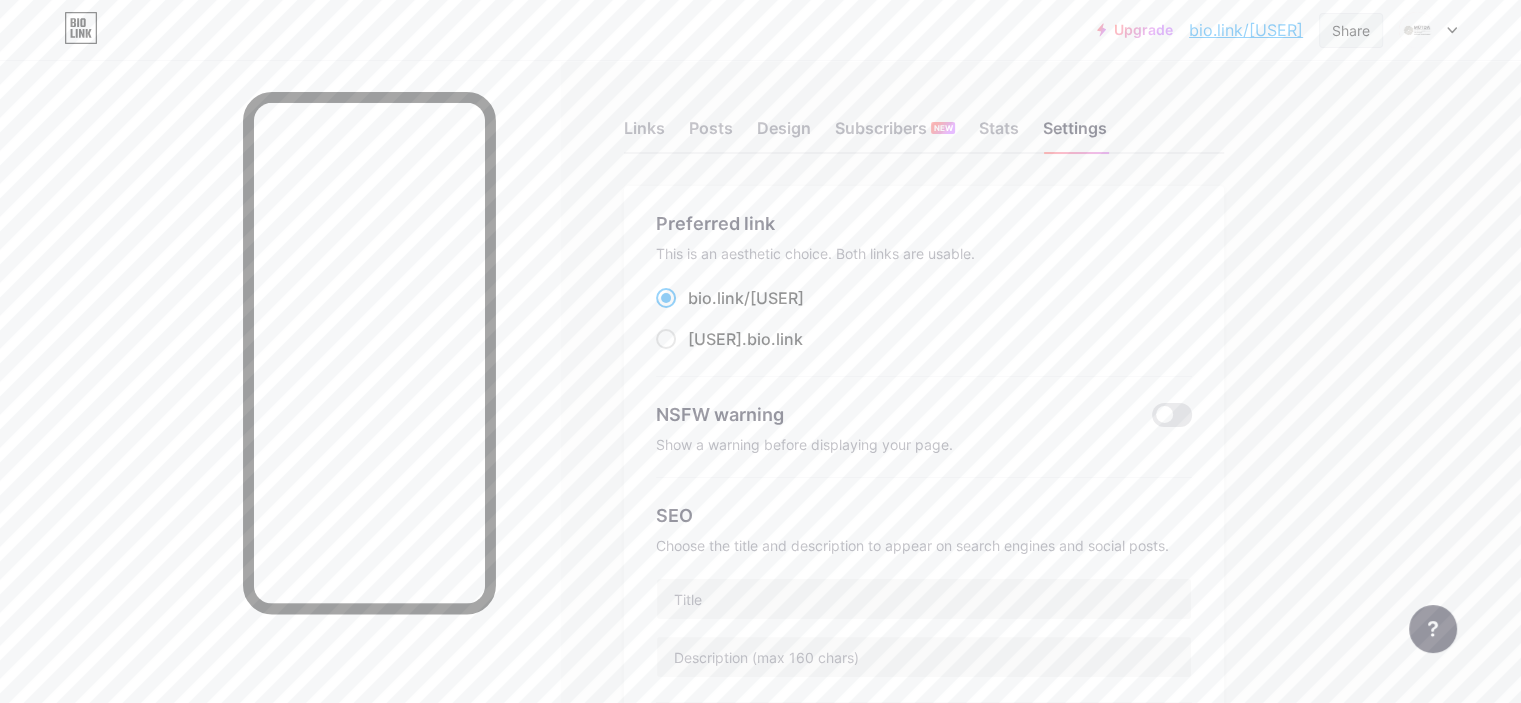 click on "Share" at bounding box center (1351, 30) 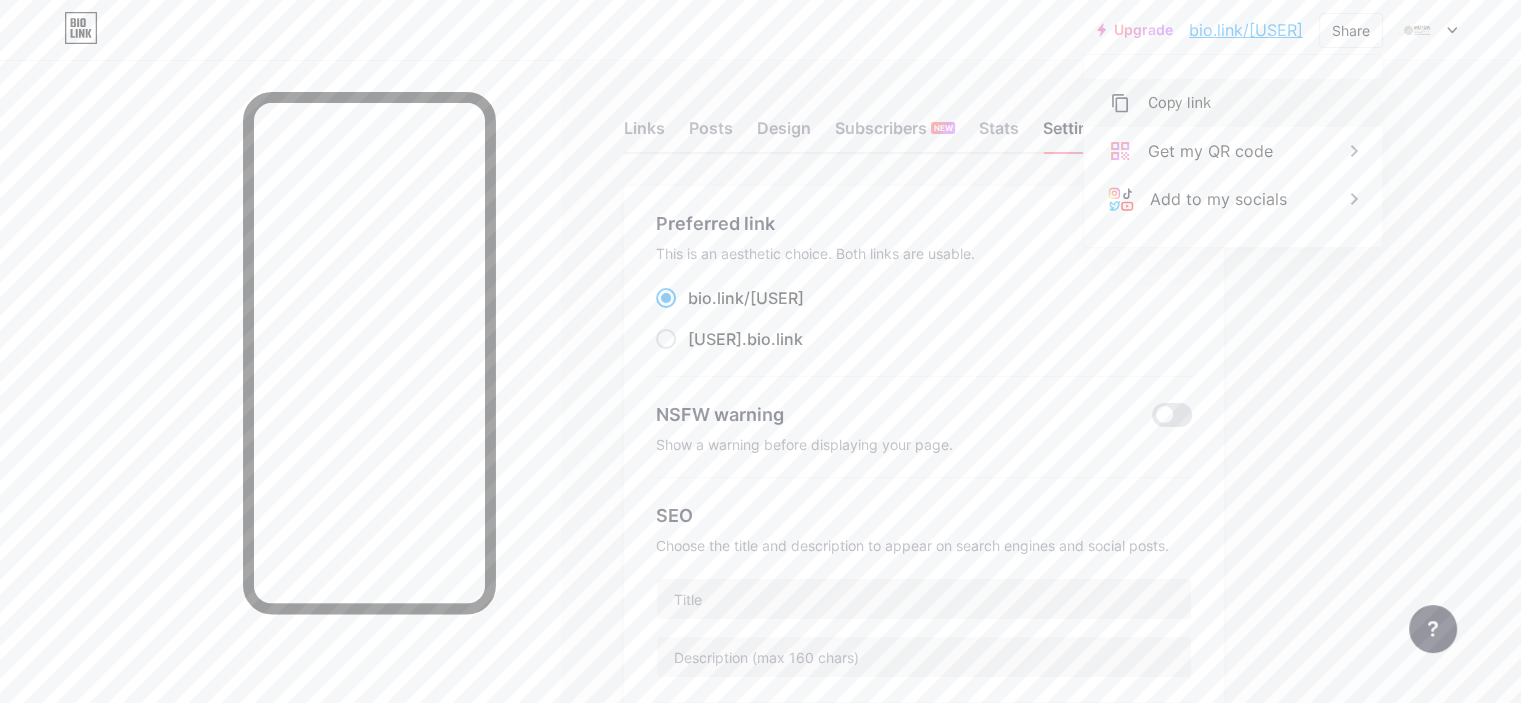click on "Copy link" at bounding box center (1179, 103) 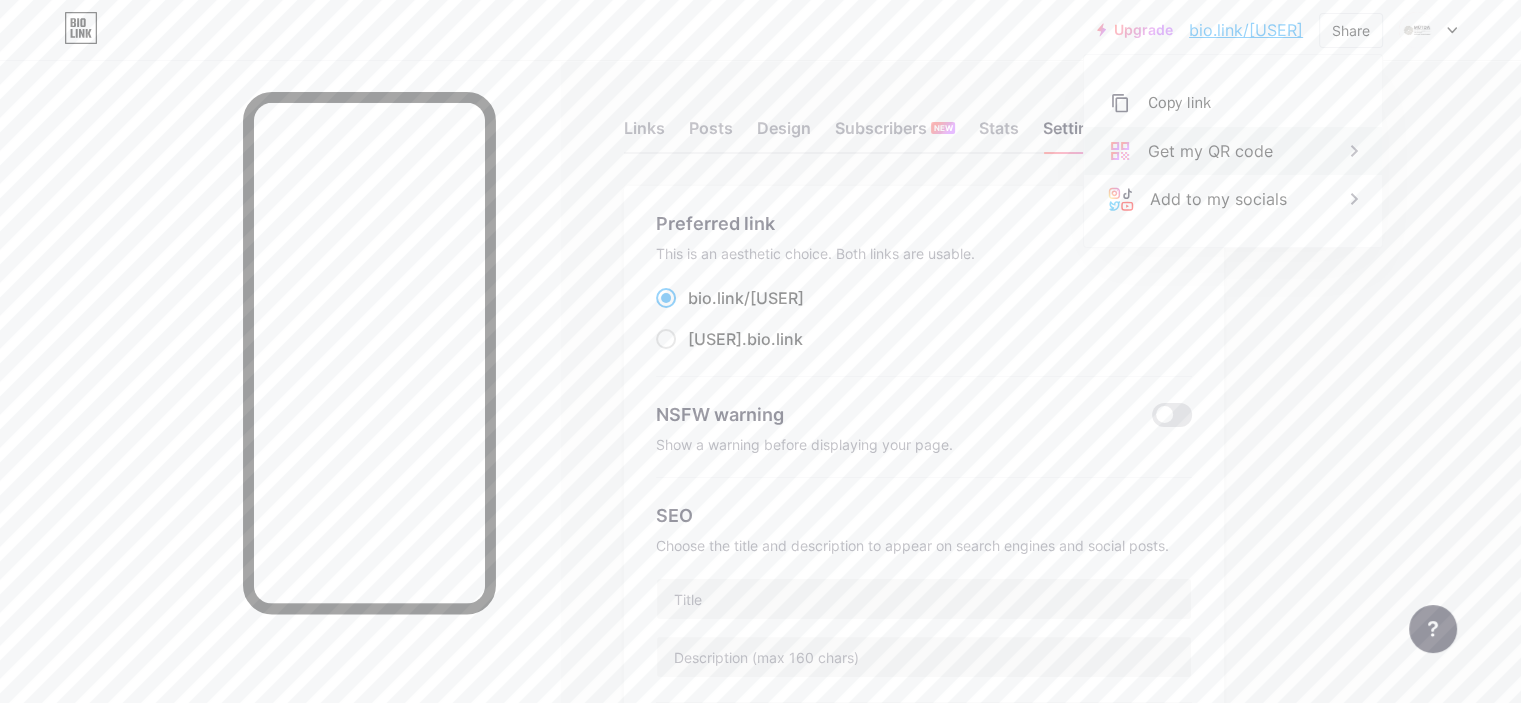 click 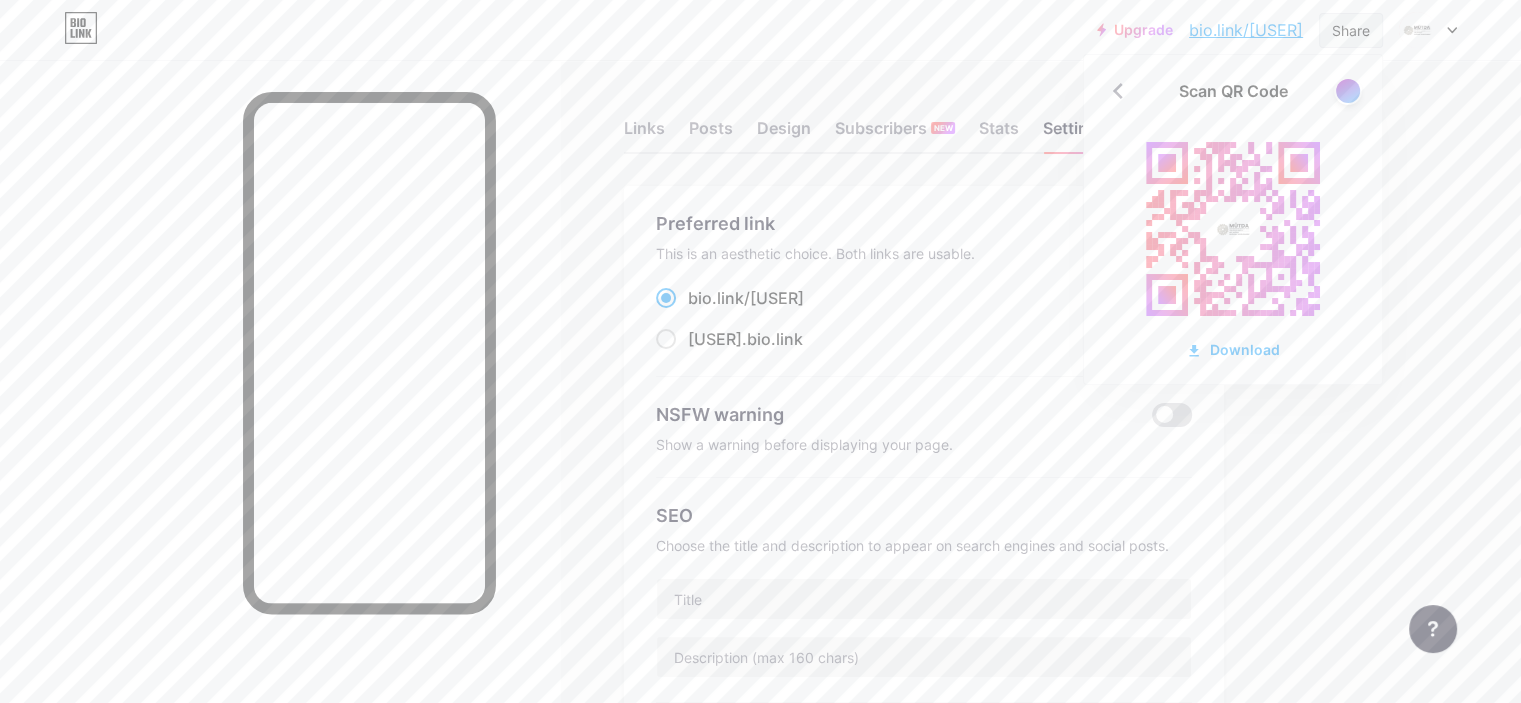 click on "Share" at bounding box center (1351, 30) 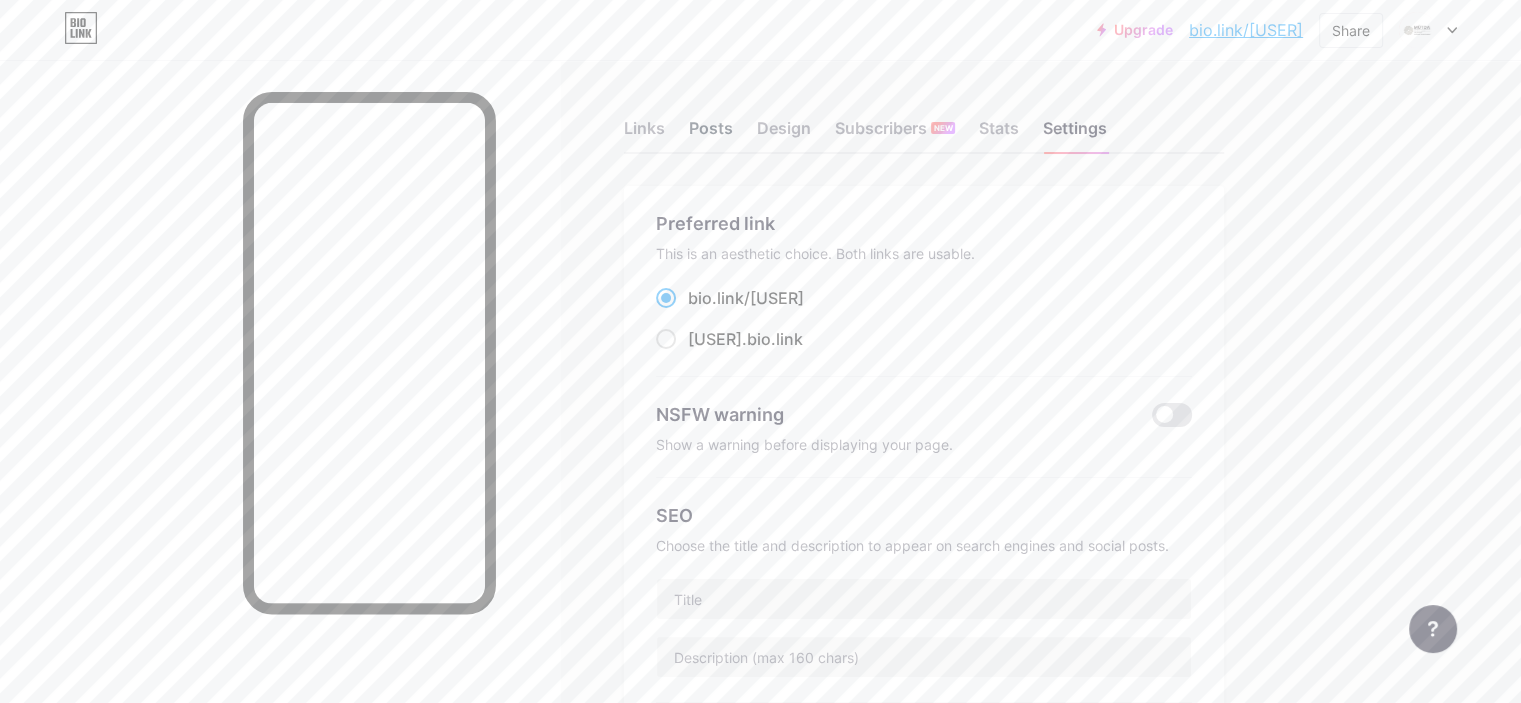 click on "Posts" at bounding box center (711, 134) 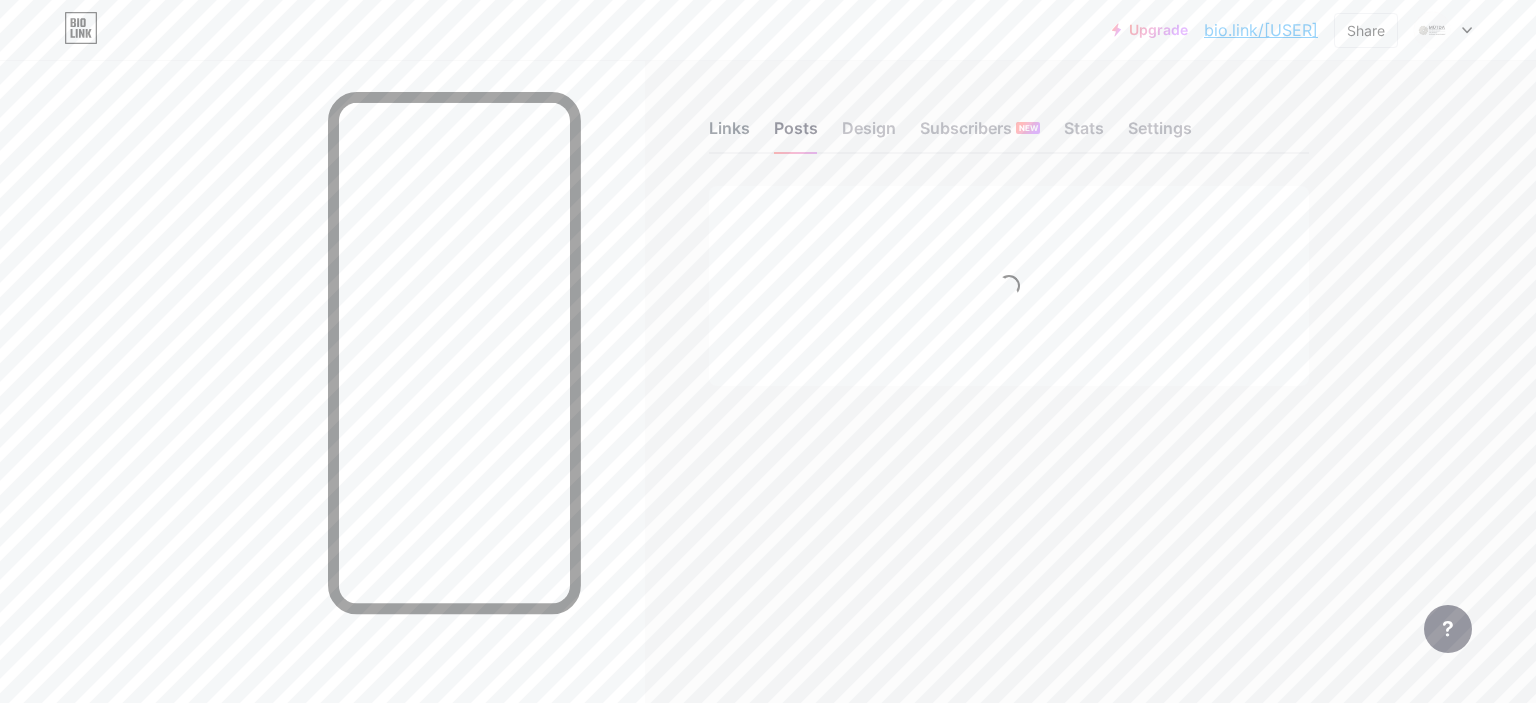 click on "Links" at bounding box center (729, 134) 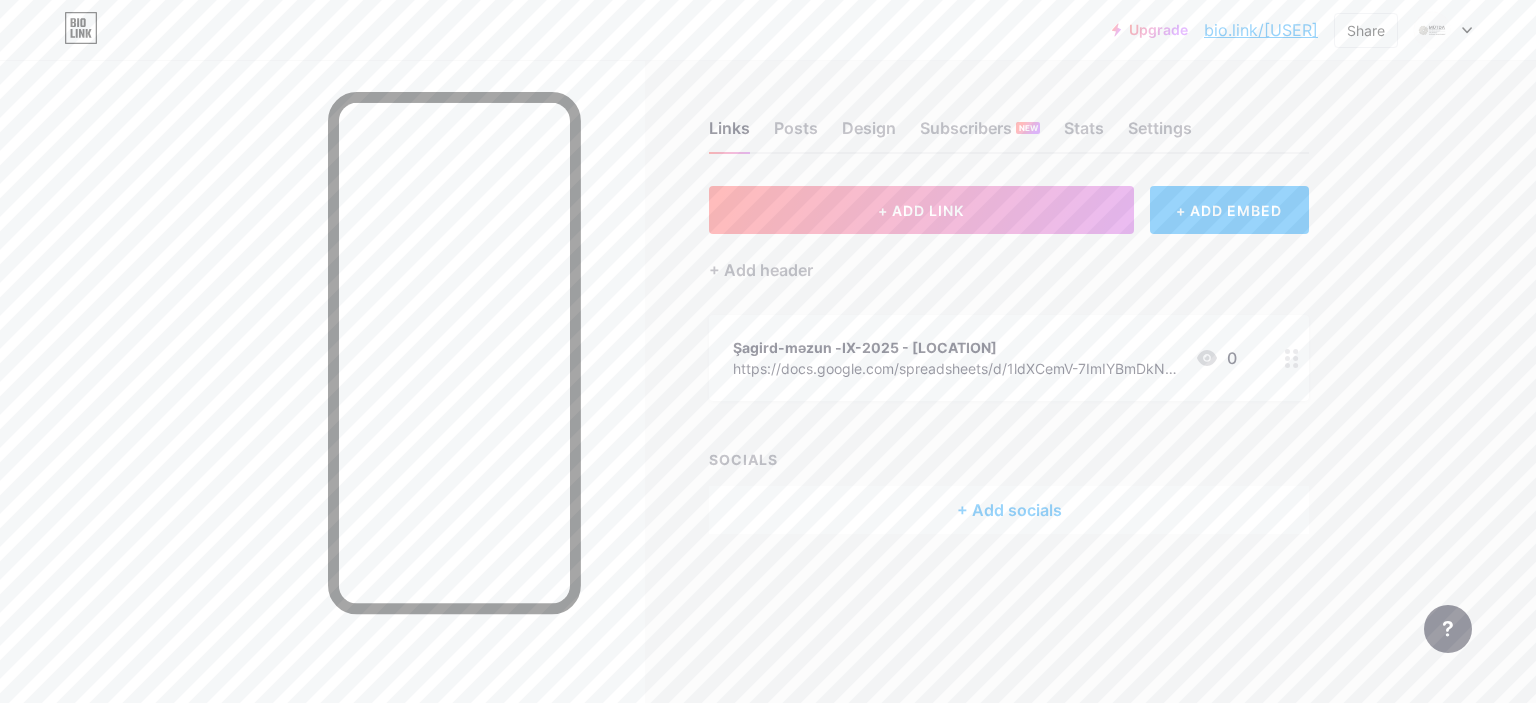 click on "Şagird-məzun -IX-2025 - [LOCATION]" at bounding box center (956, 347) 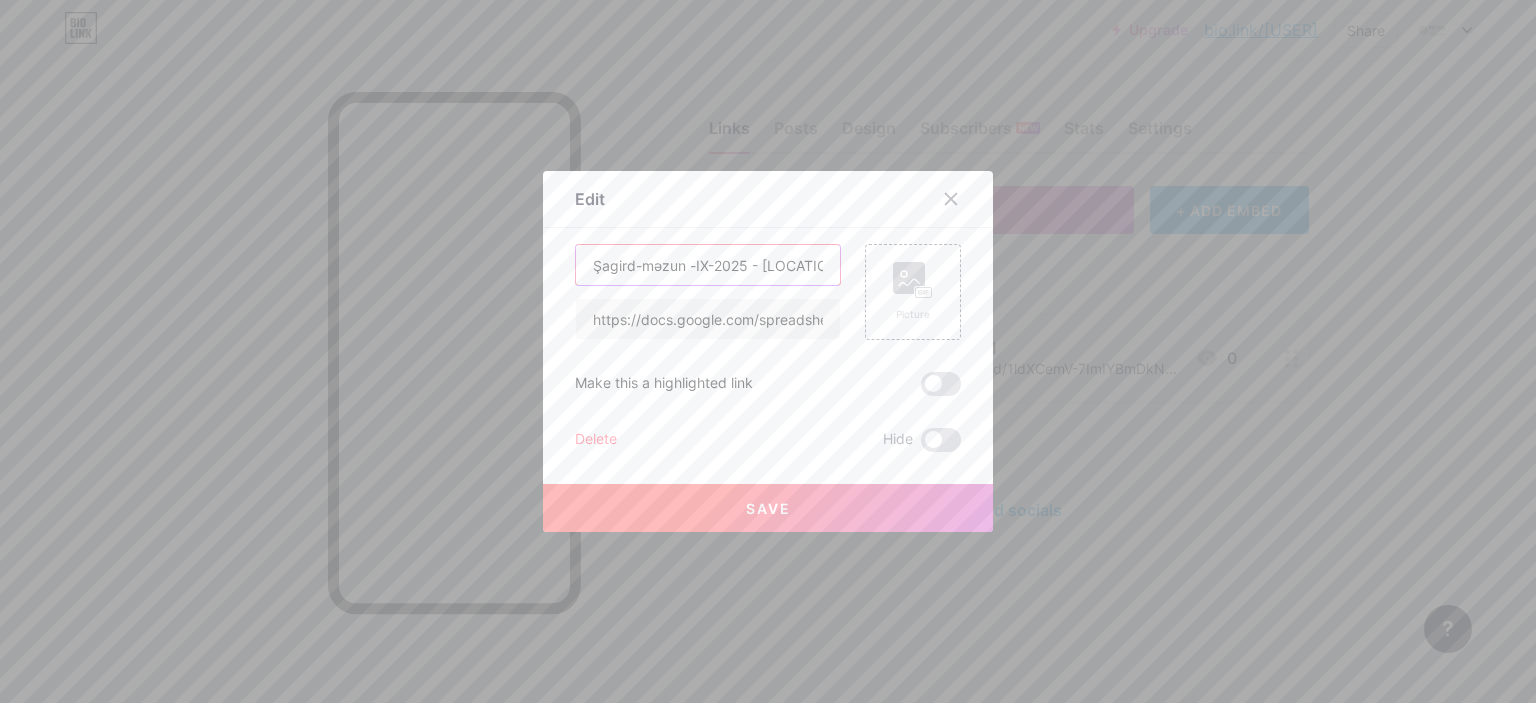 click on "Şagird-məzun -IX-2025 - [LOCATION]" at bounding box center (708, 265) 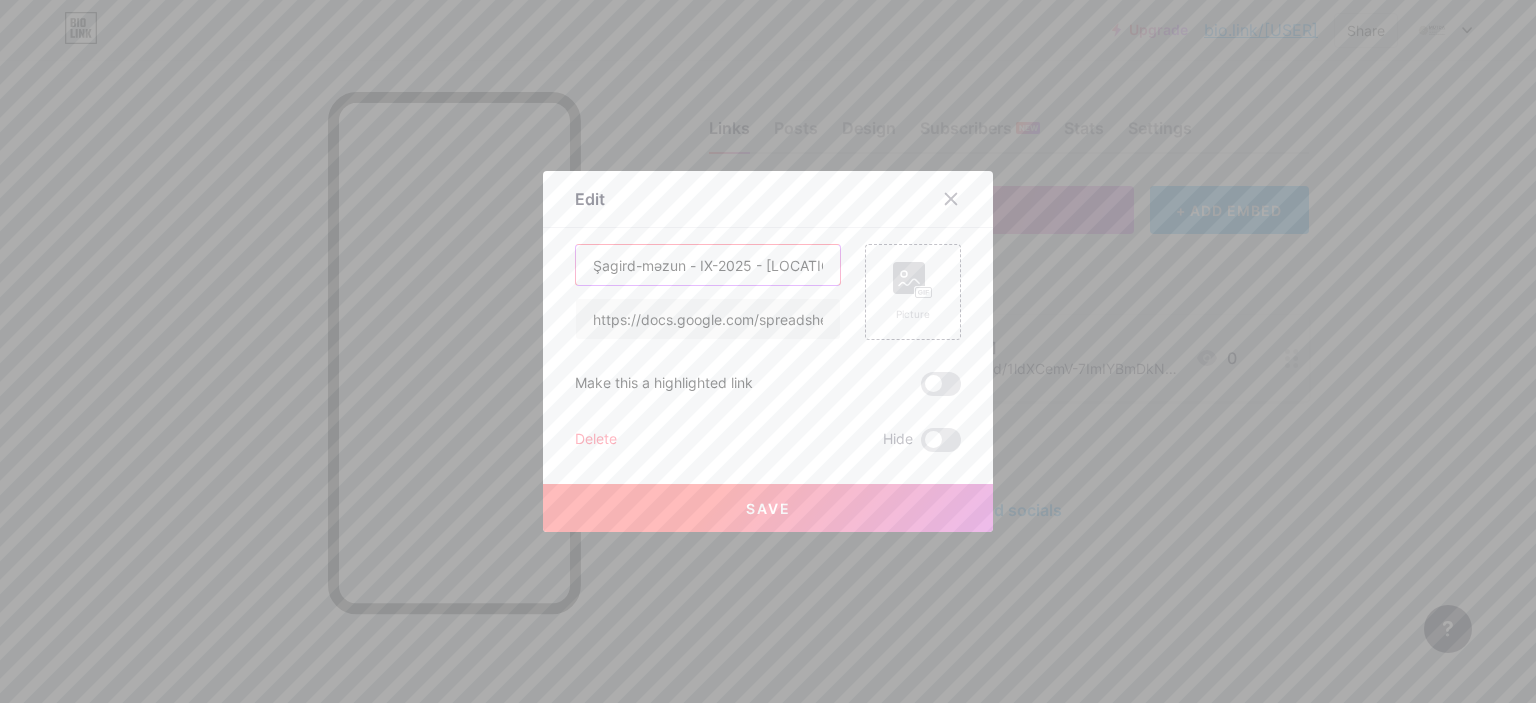 type on "Şagird-məzun - IX-2025 - [LOCATION]" 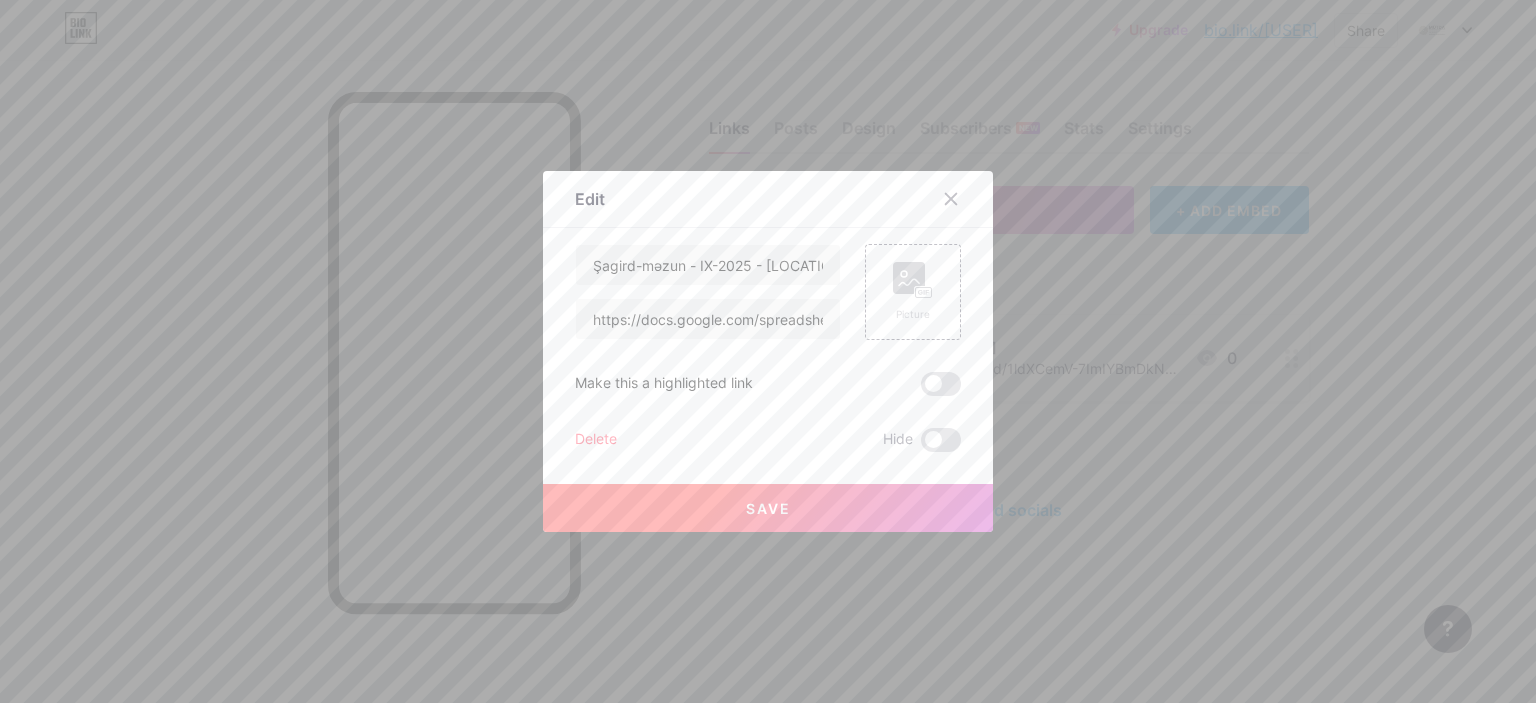 click on "Save" at bounding box center (768, 508) 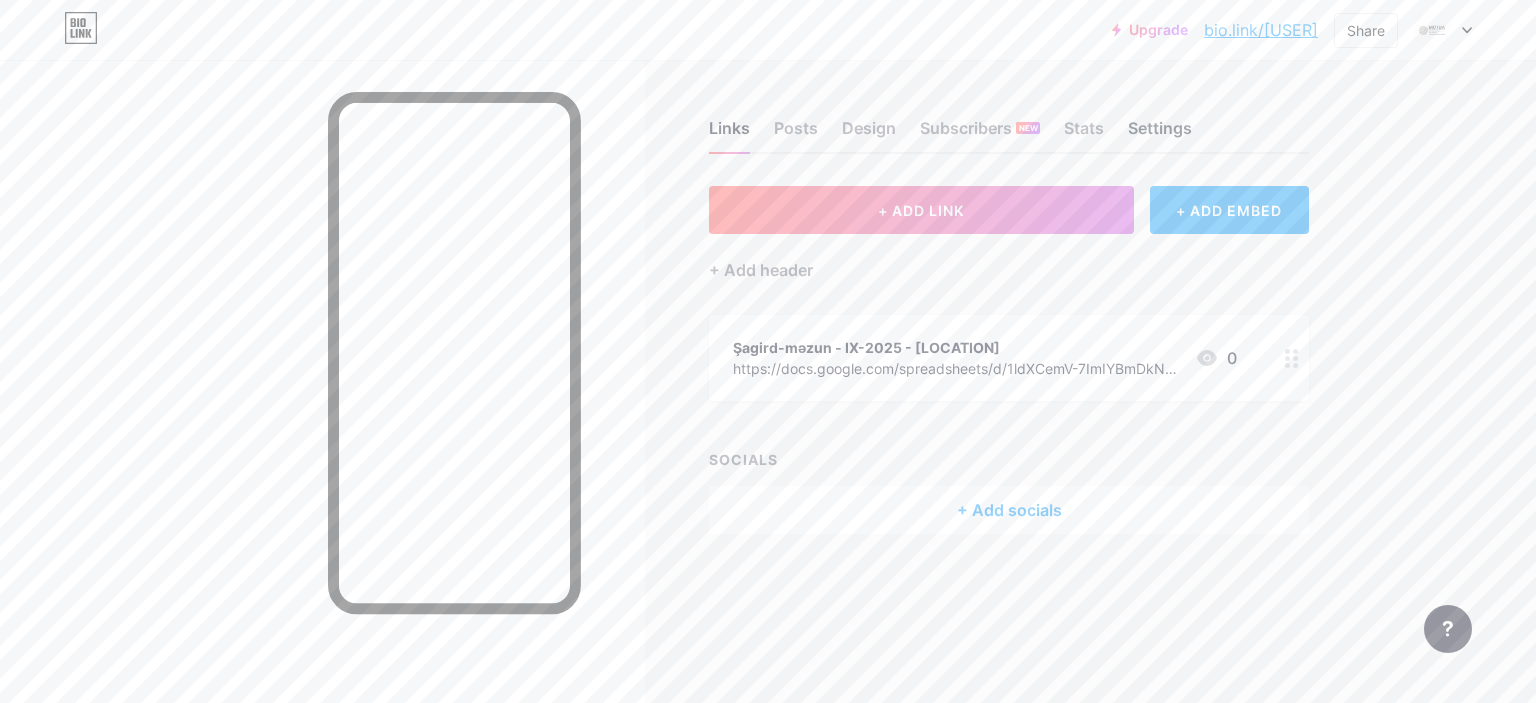 click on "Settings" at bounding box center [1160, 134] 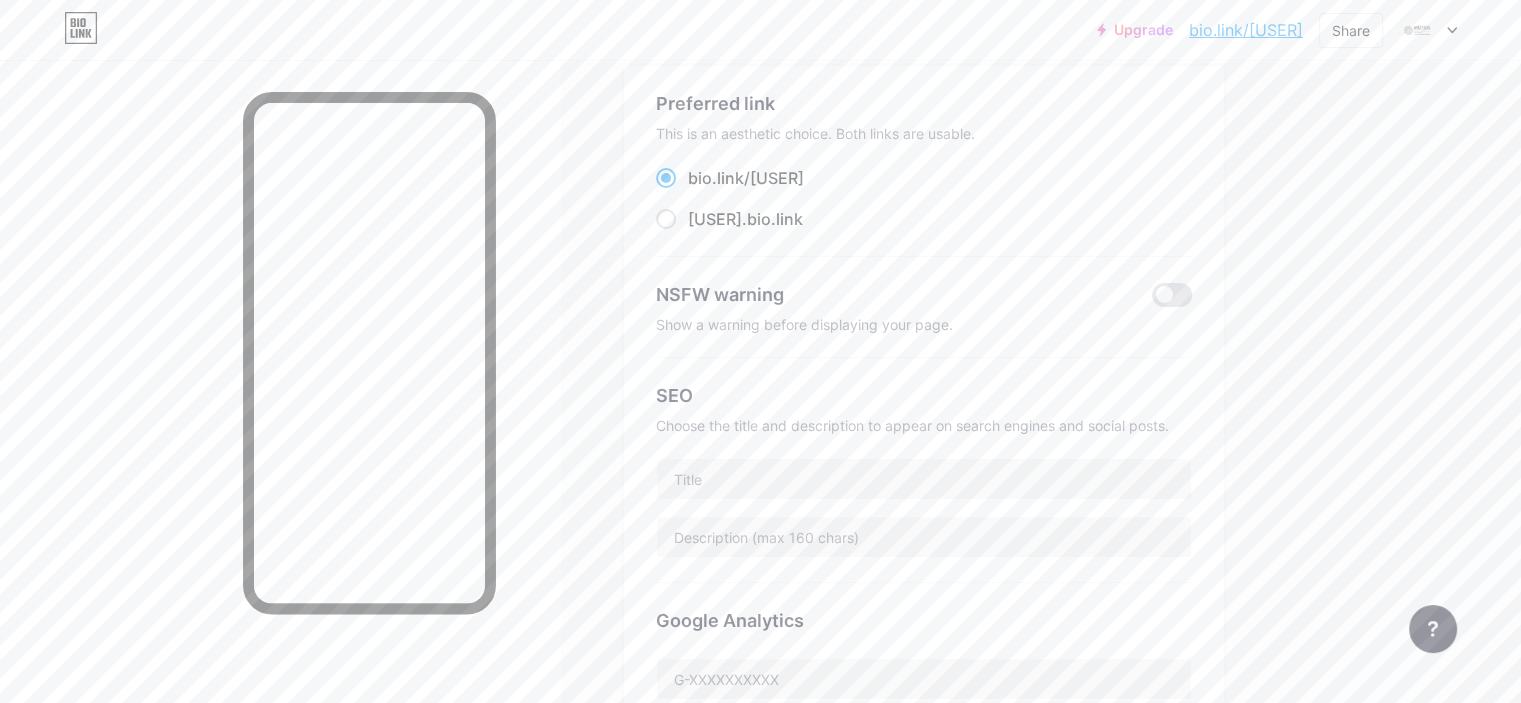 scroll, scrollTop: 0, scrollLeft: 0, axis: both 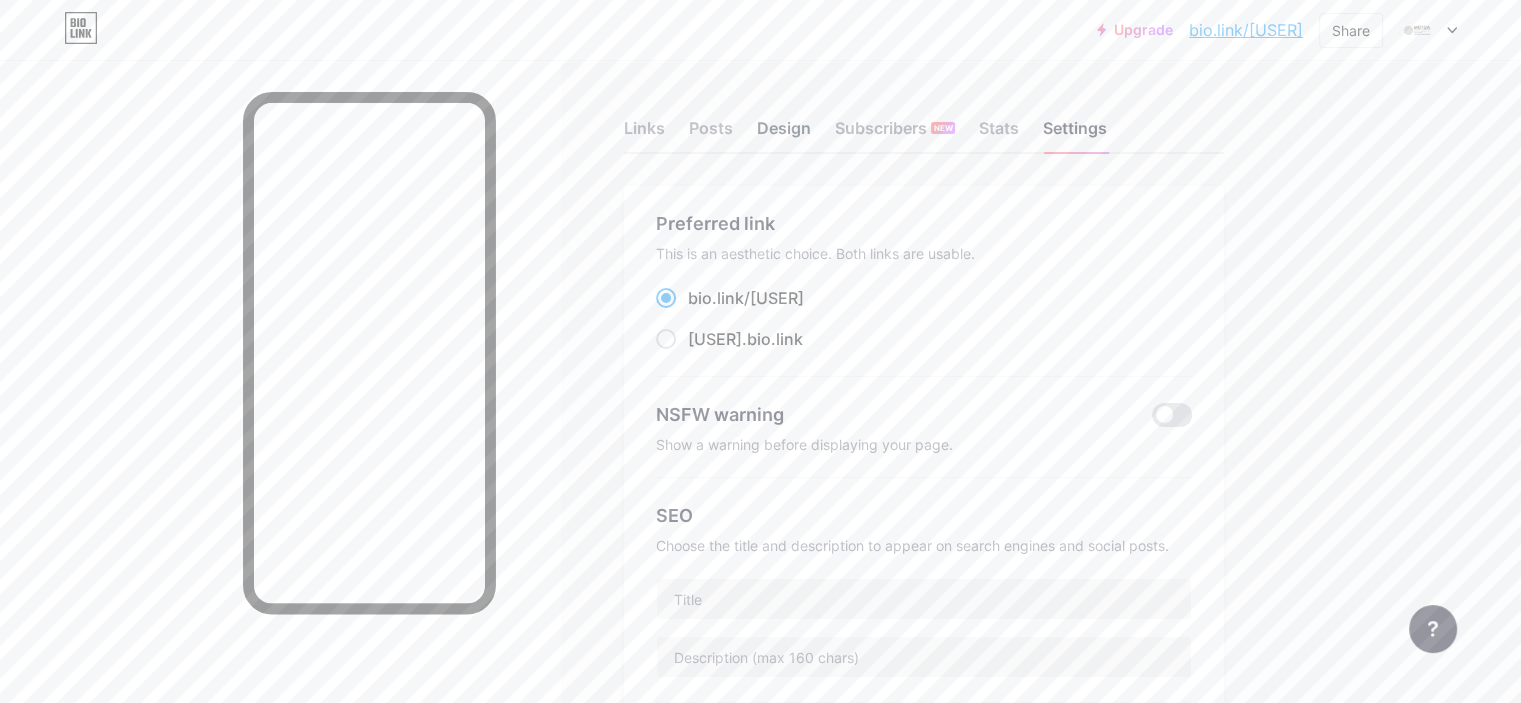 click on "Design" at bounding box center [784, 134] 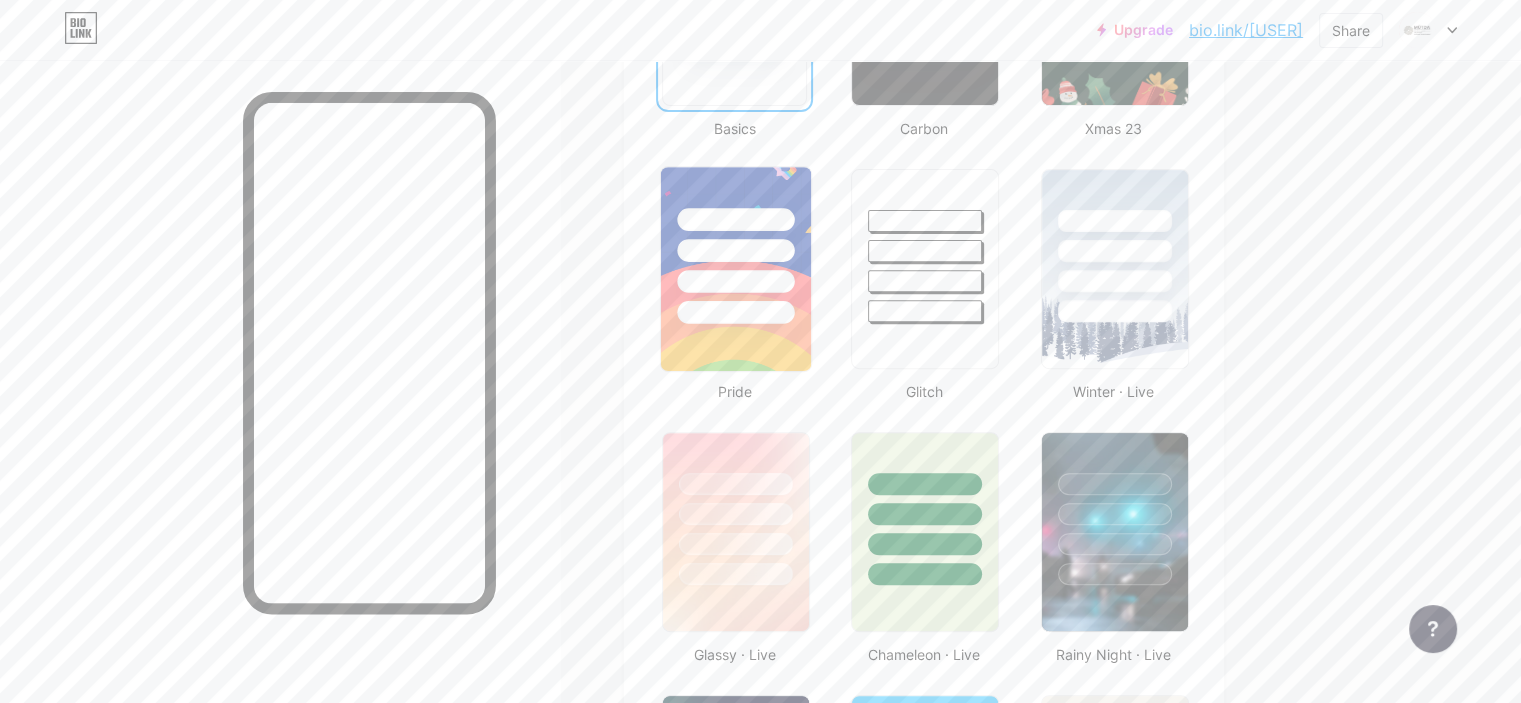 scroll, scrollTop: 700, scrollLeft: 0, axis: vertical 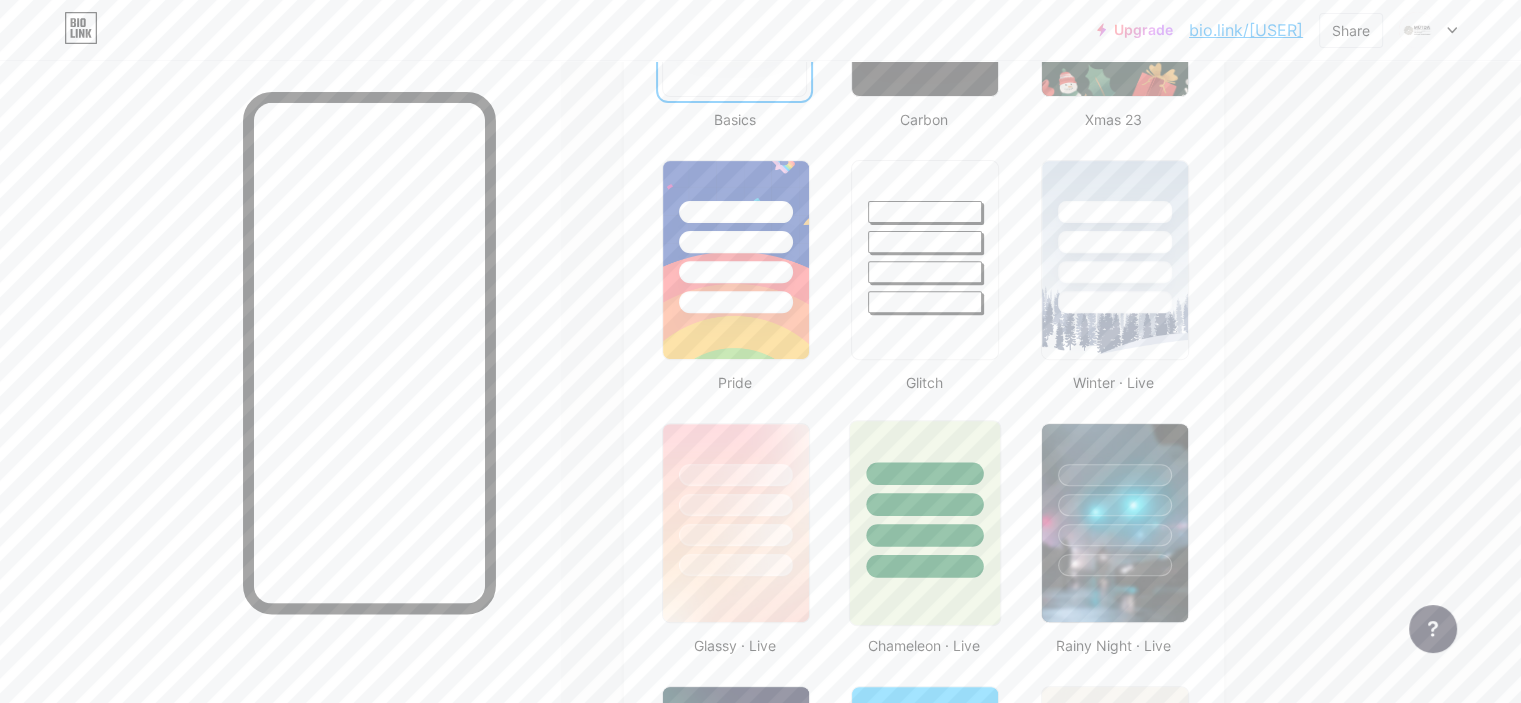 click at bounding box center [925, 473] 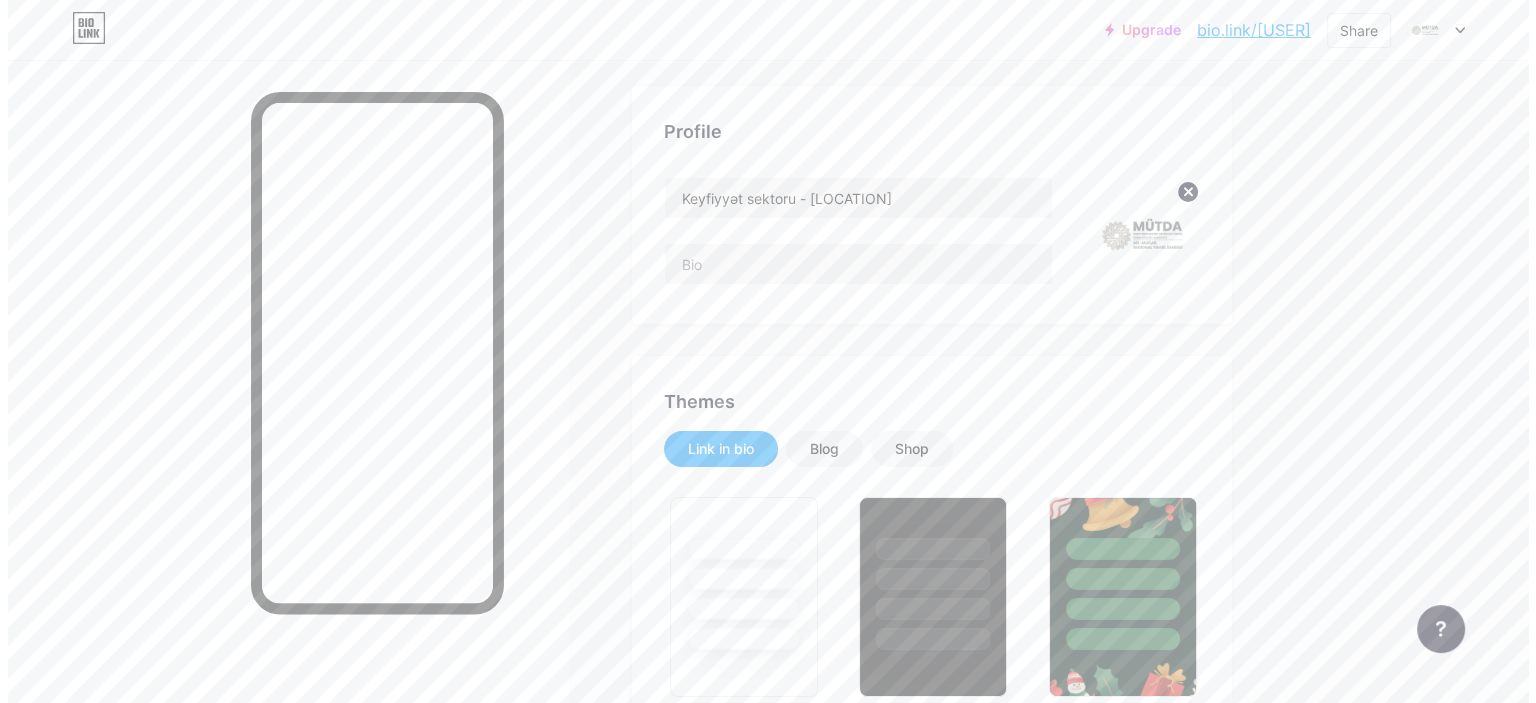 scroll, scrollTop: 0, scrollLeft: 0, axis: both 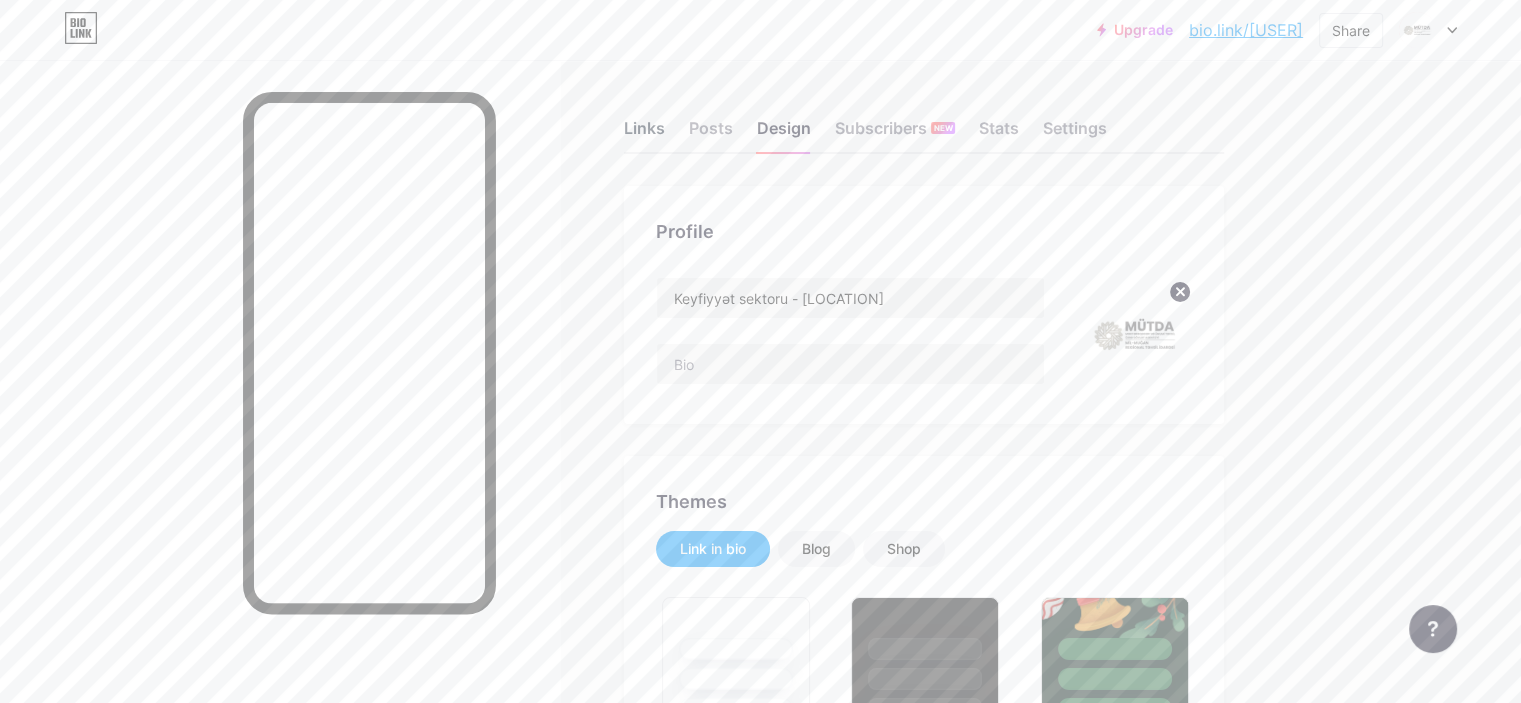 click on "Links" at bounding box center (644, 134) 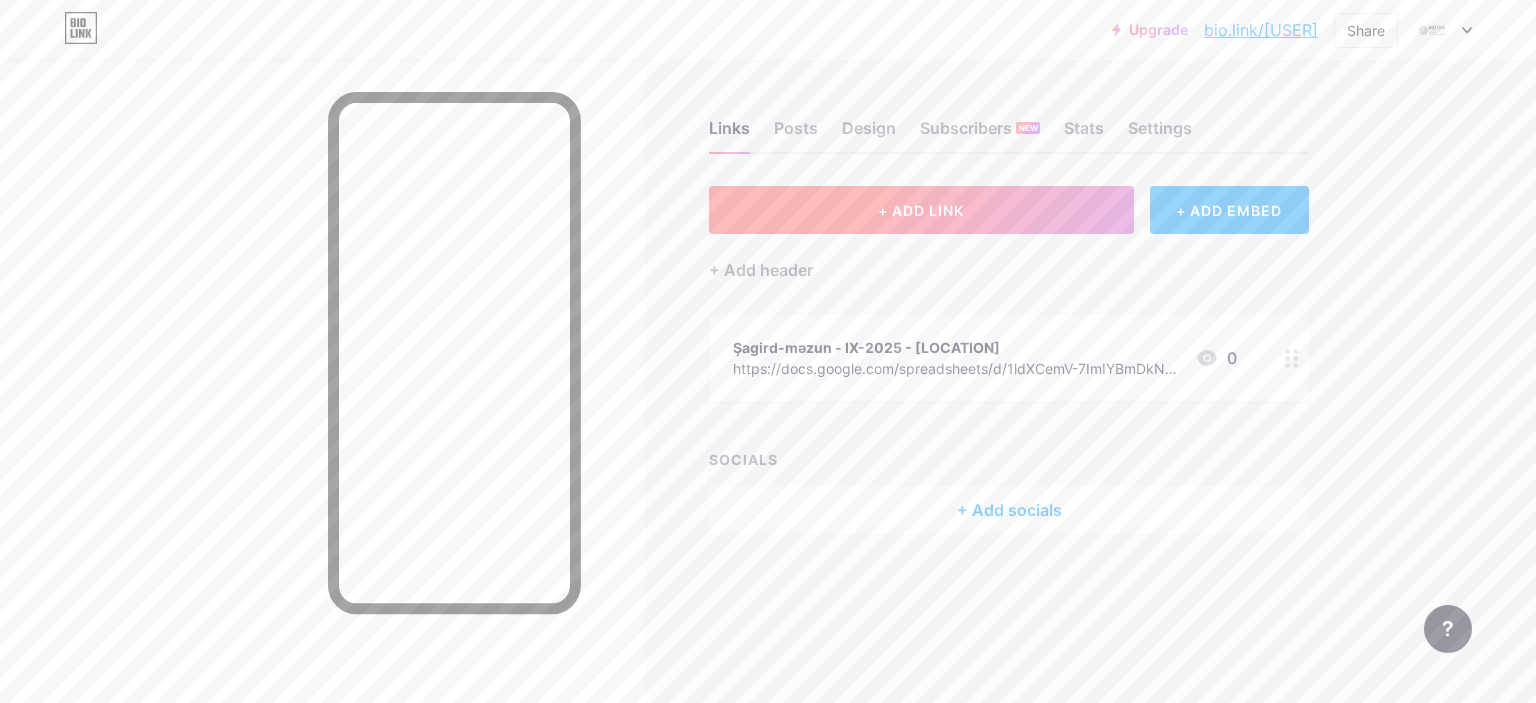 click on "+ ADD LINK" at bounding box center (921, 210) 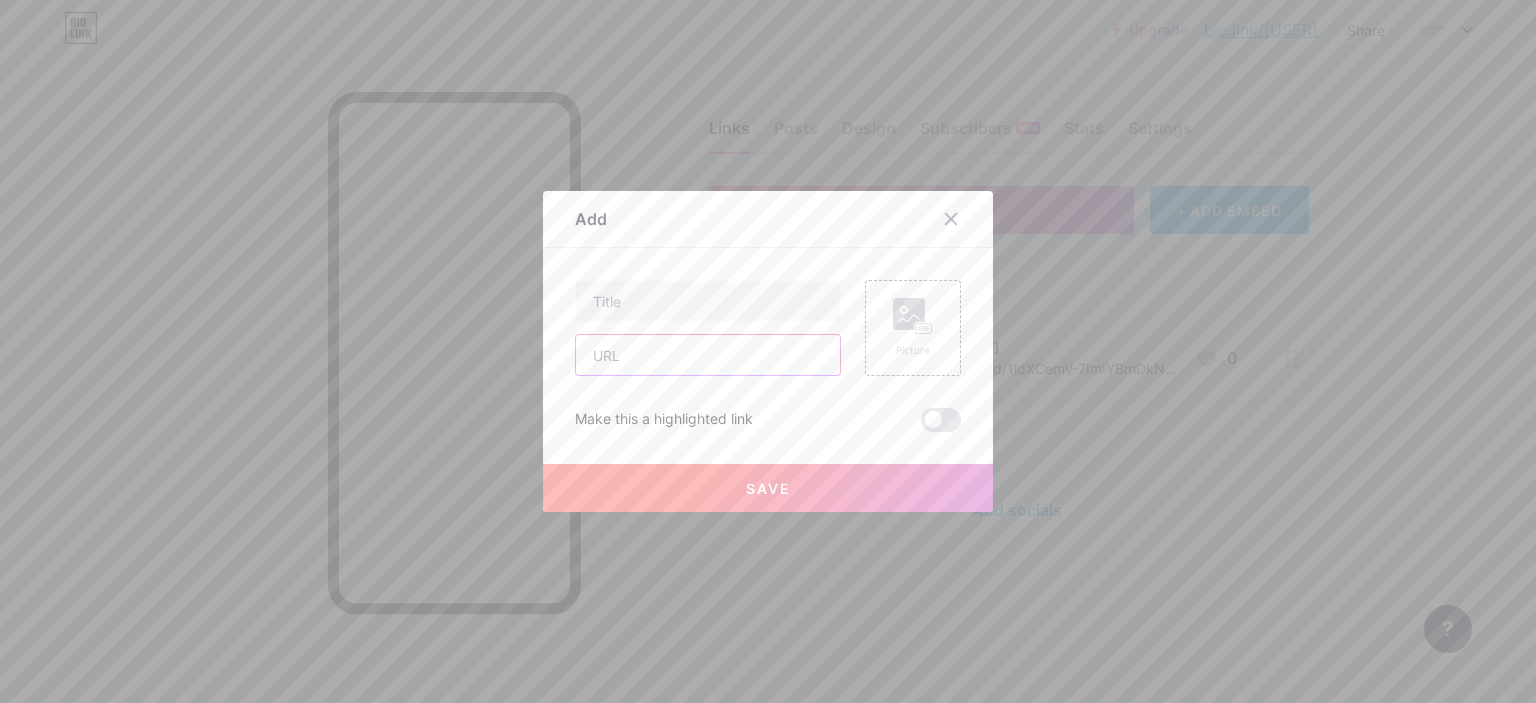 click at bounding box center (708, 355) 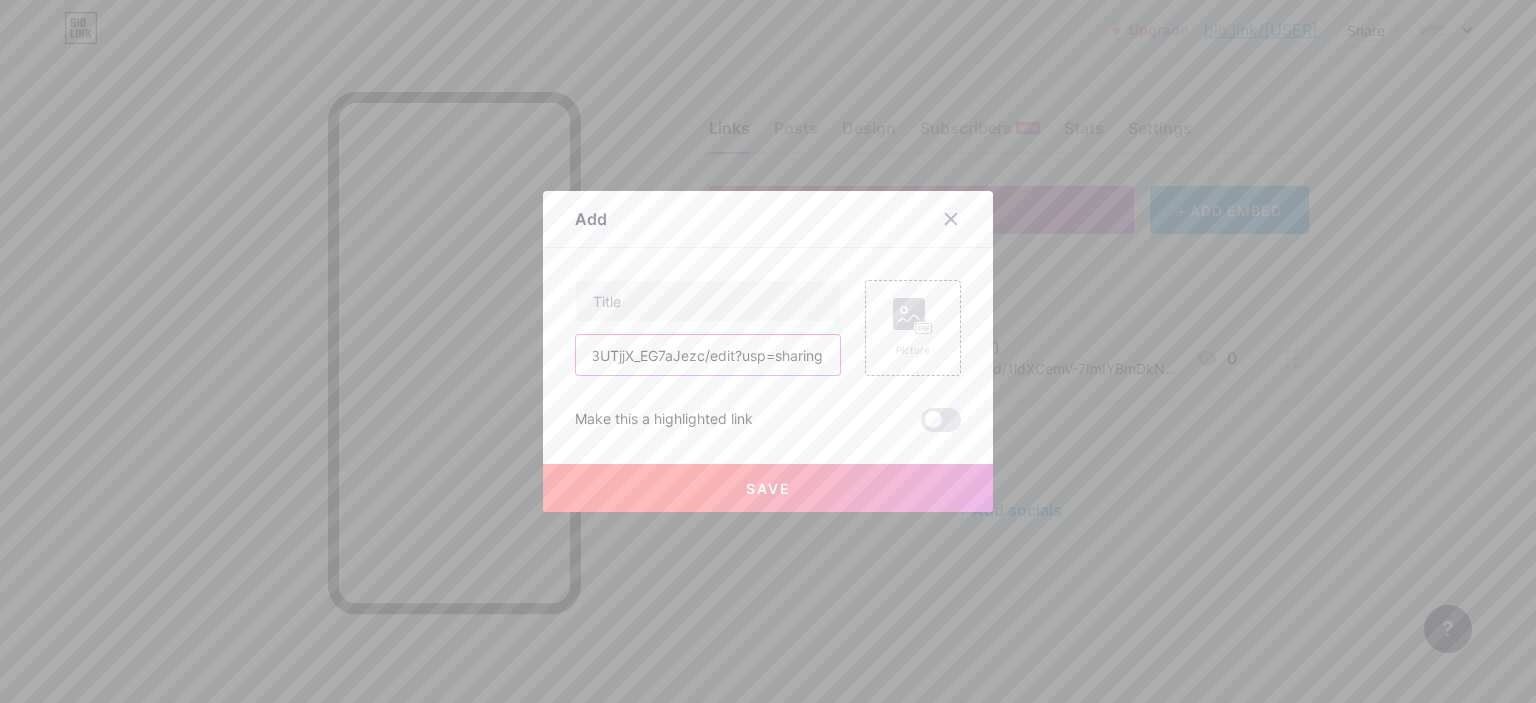scroll, scrollTop: 0, scrollLeft: 508, axis: horizontal 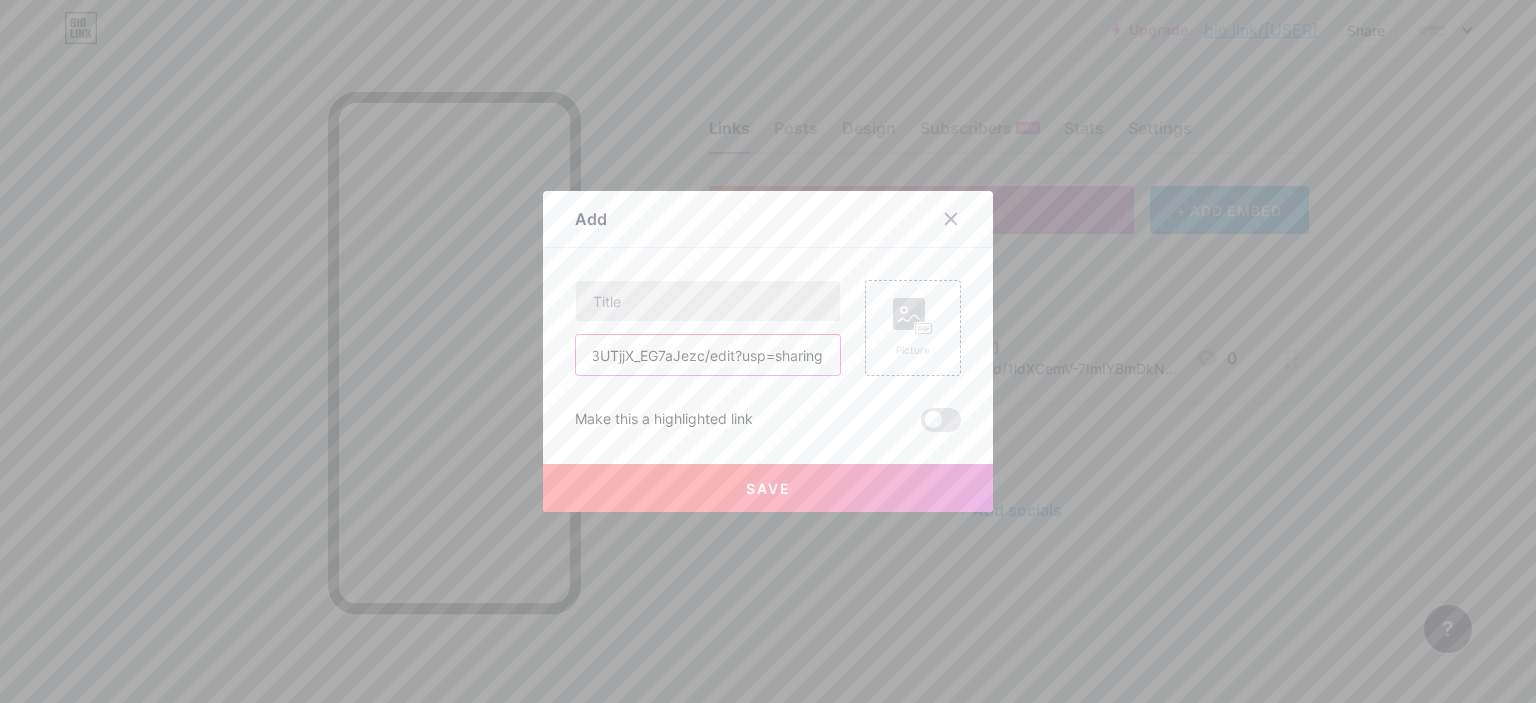 type on "https://docs.google.com/spreadsheets/d/16uIFSeWKrvJS7CC5rbzpjFQ7_16a3UTjjX_EG7aJezc/edit?usp=sharing" 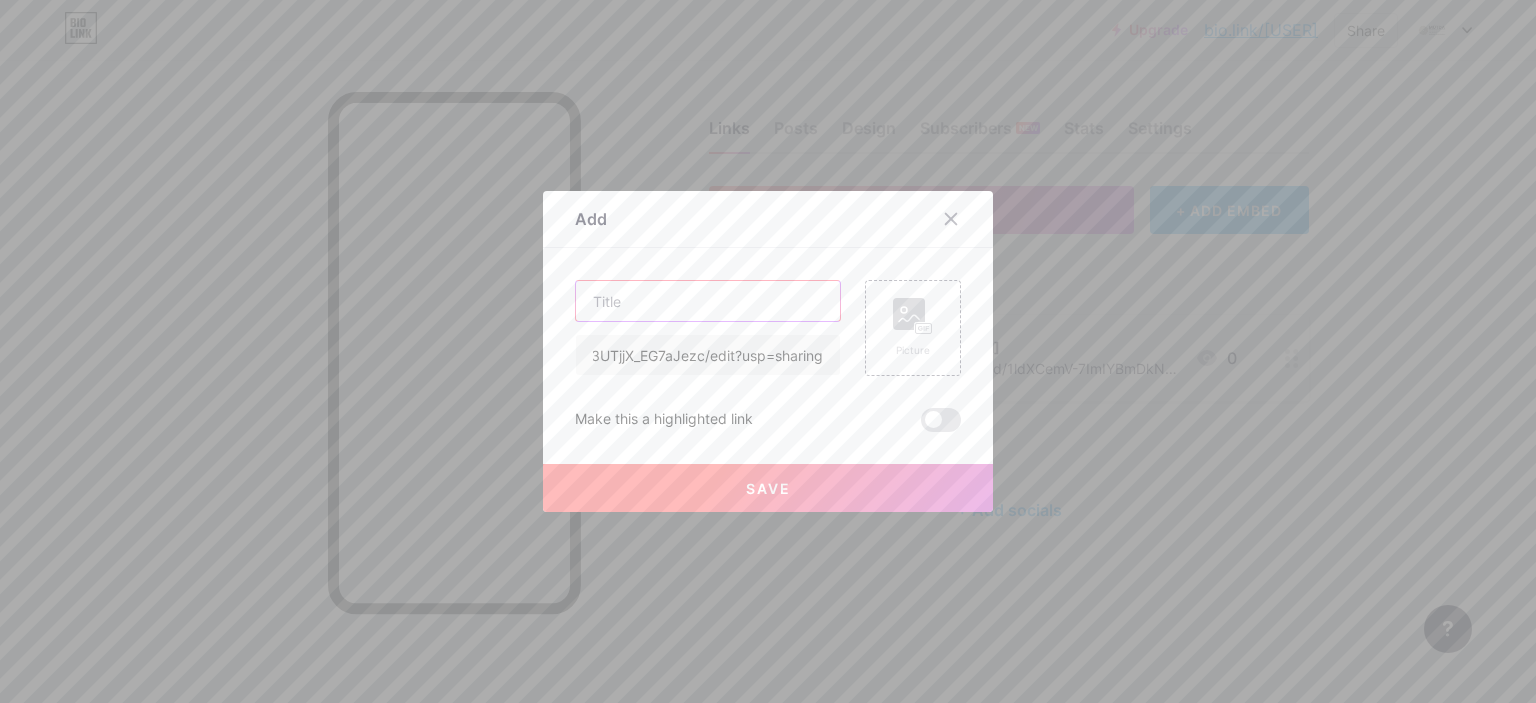 scroll, scrollTop: 0, scrollLeft: 0, axis: both 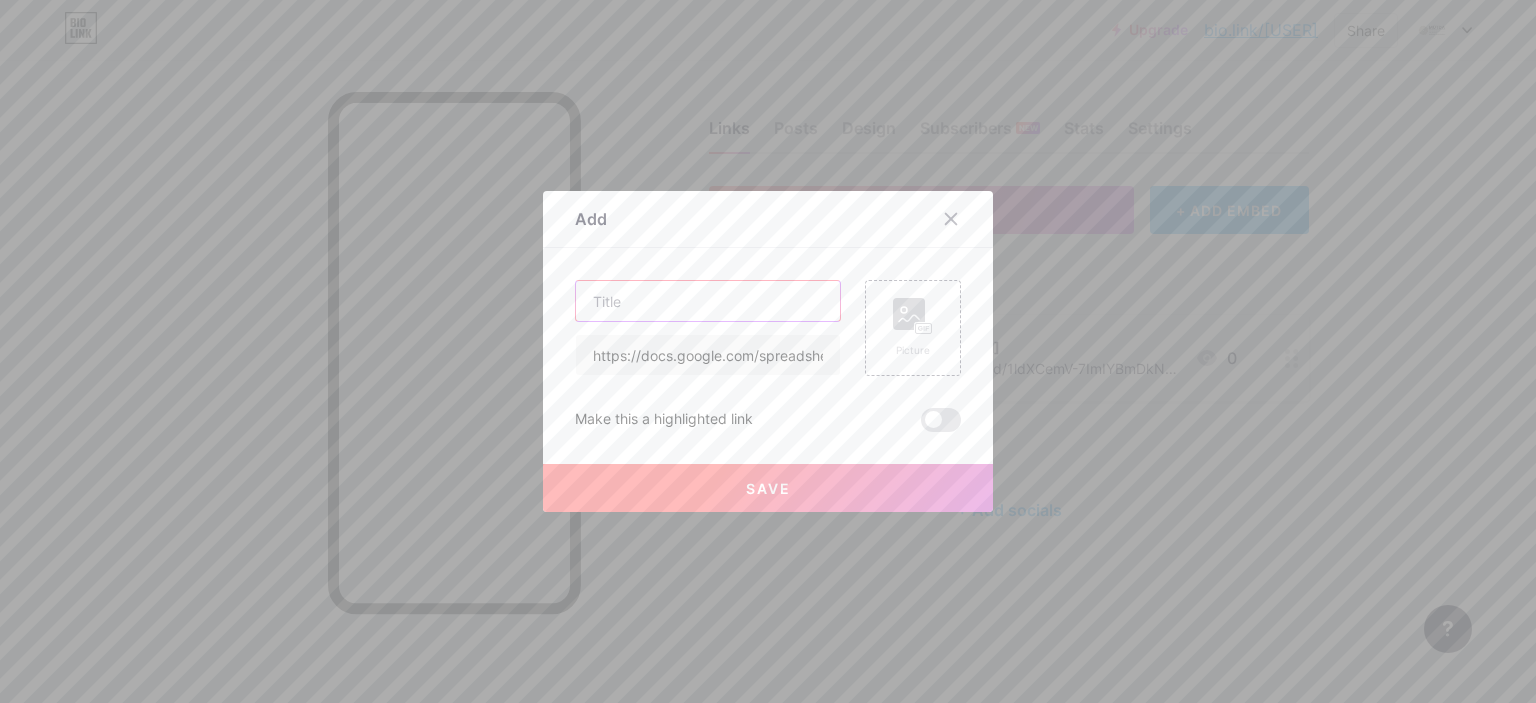 click at bounding box center [708, 301] 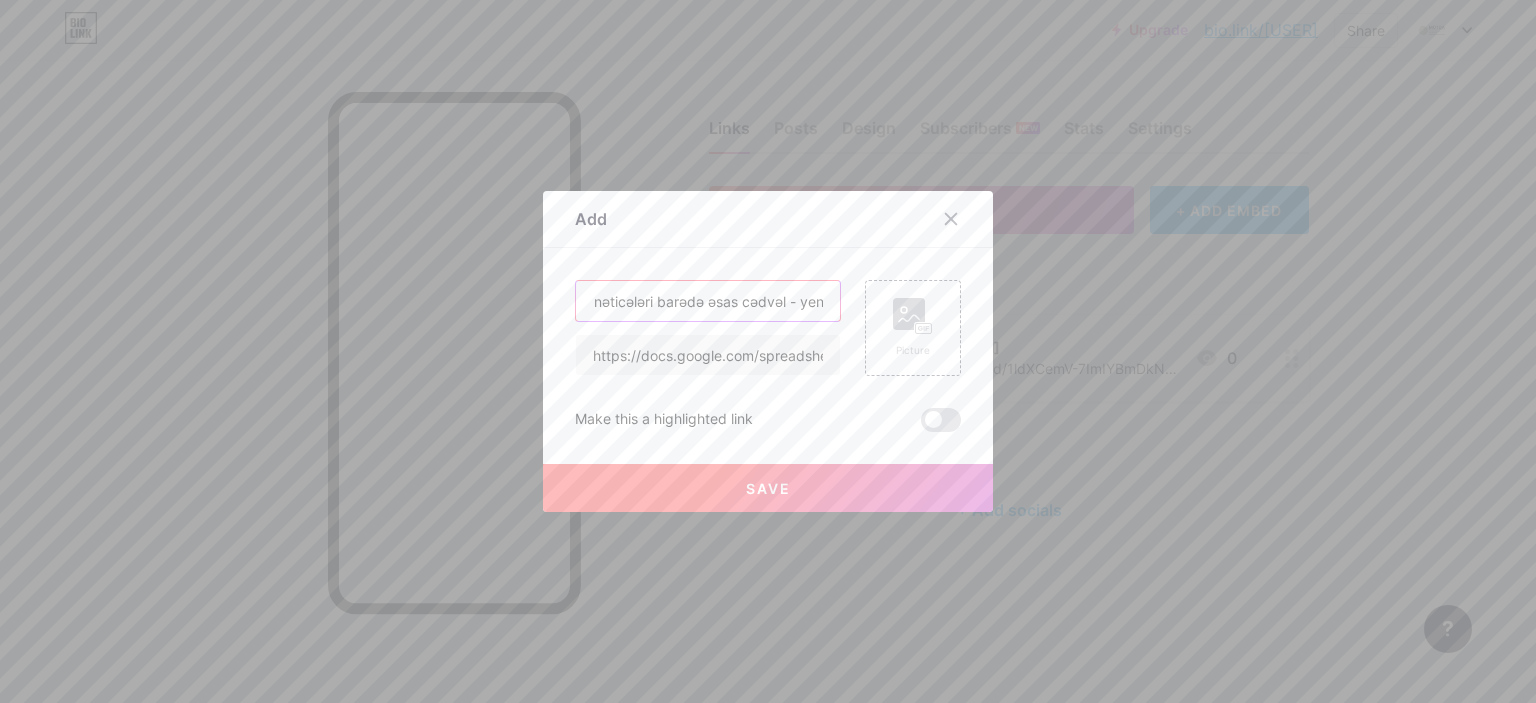 scroll, scrollTop: 0, scrollLeft: 50, axis: horizontal 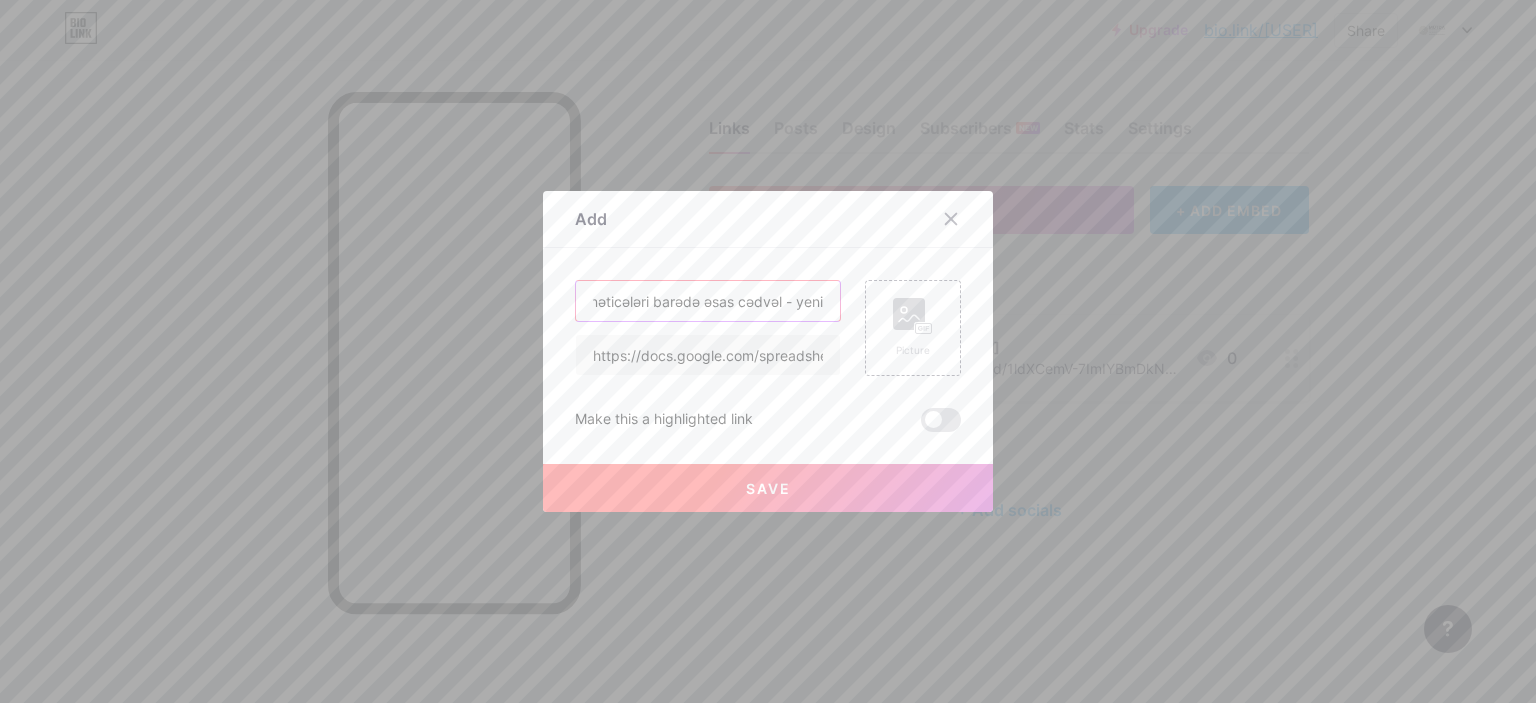 type on "Şagird nəticələri barədə əsas cədvəl - yeni" 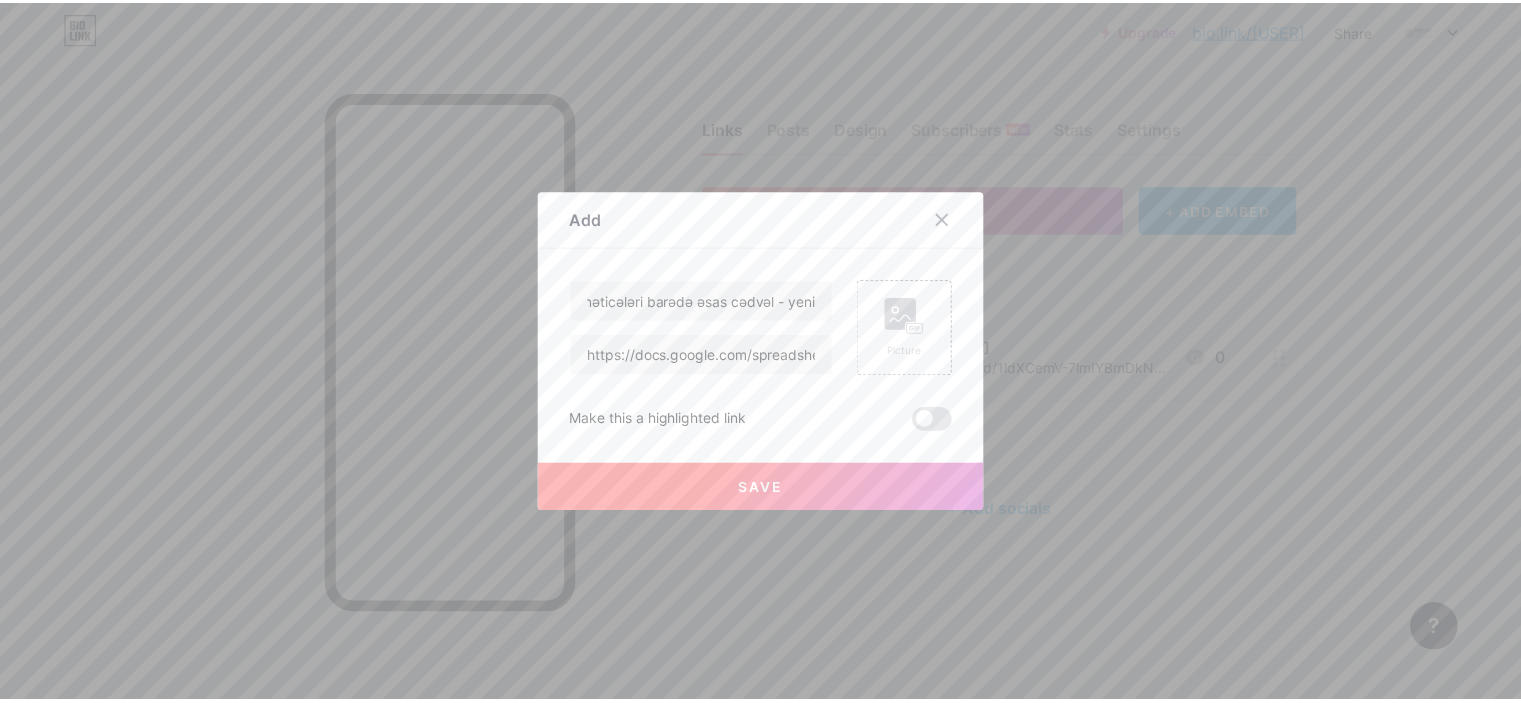 scroll, scrollTop: 0, scrollLeft: 0, axis: both 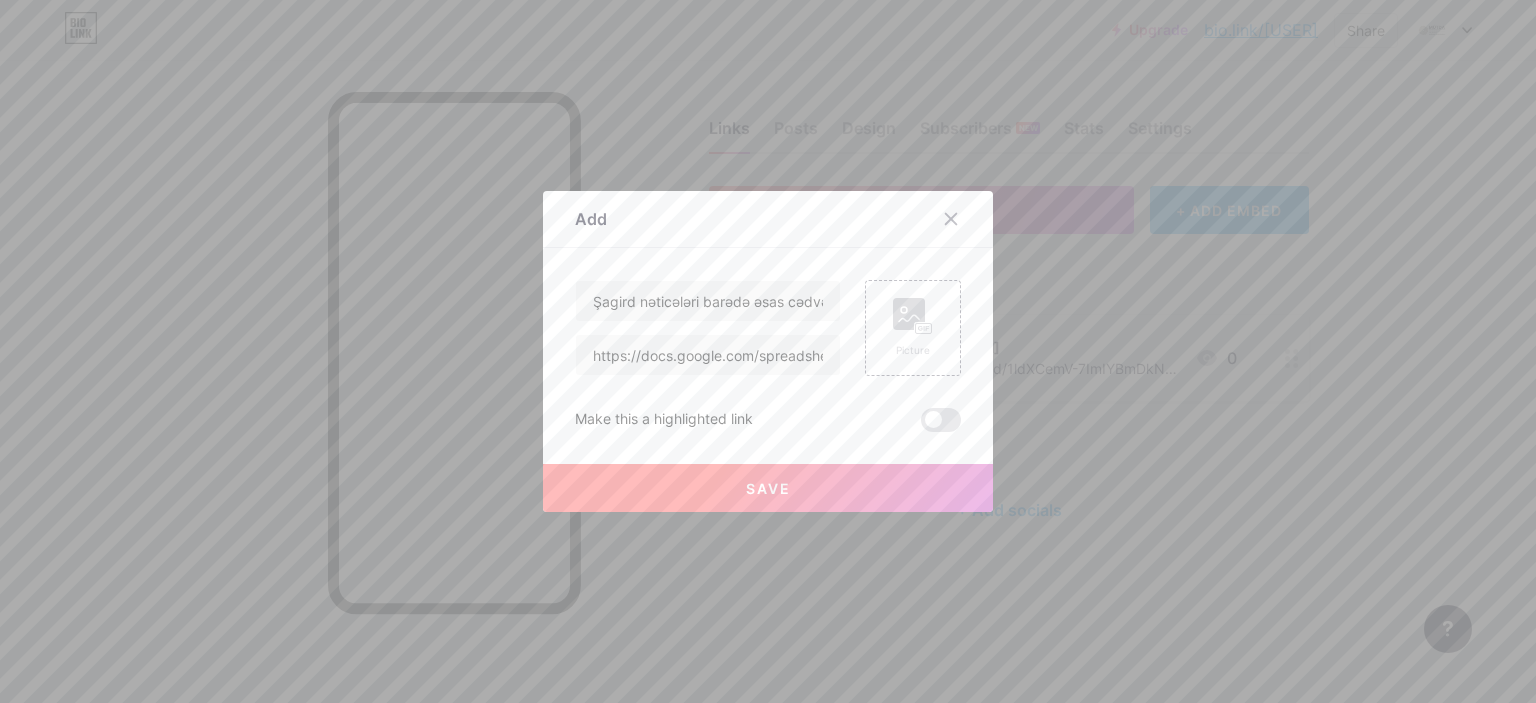 click on "Save" at bounding box center (768, 488) 